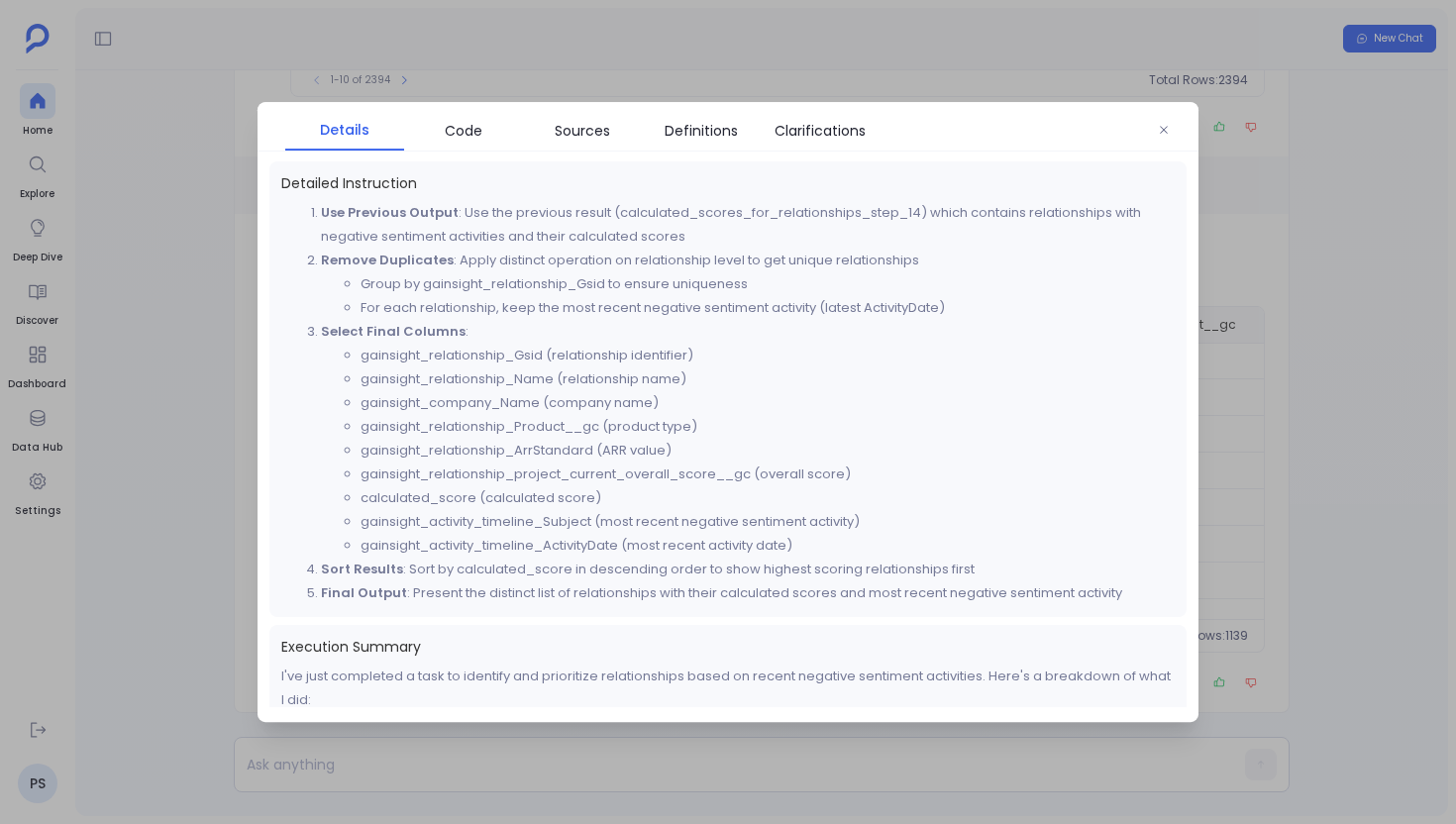 scroll, scrollTop: 0, scrollLeft: 0, axis: both 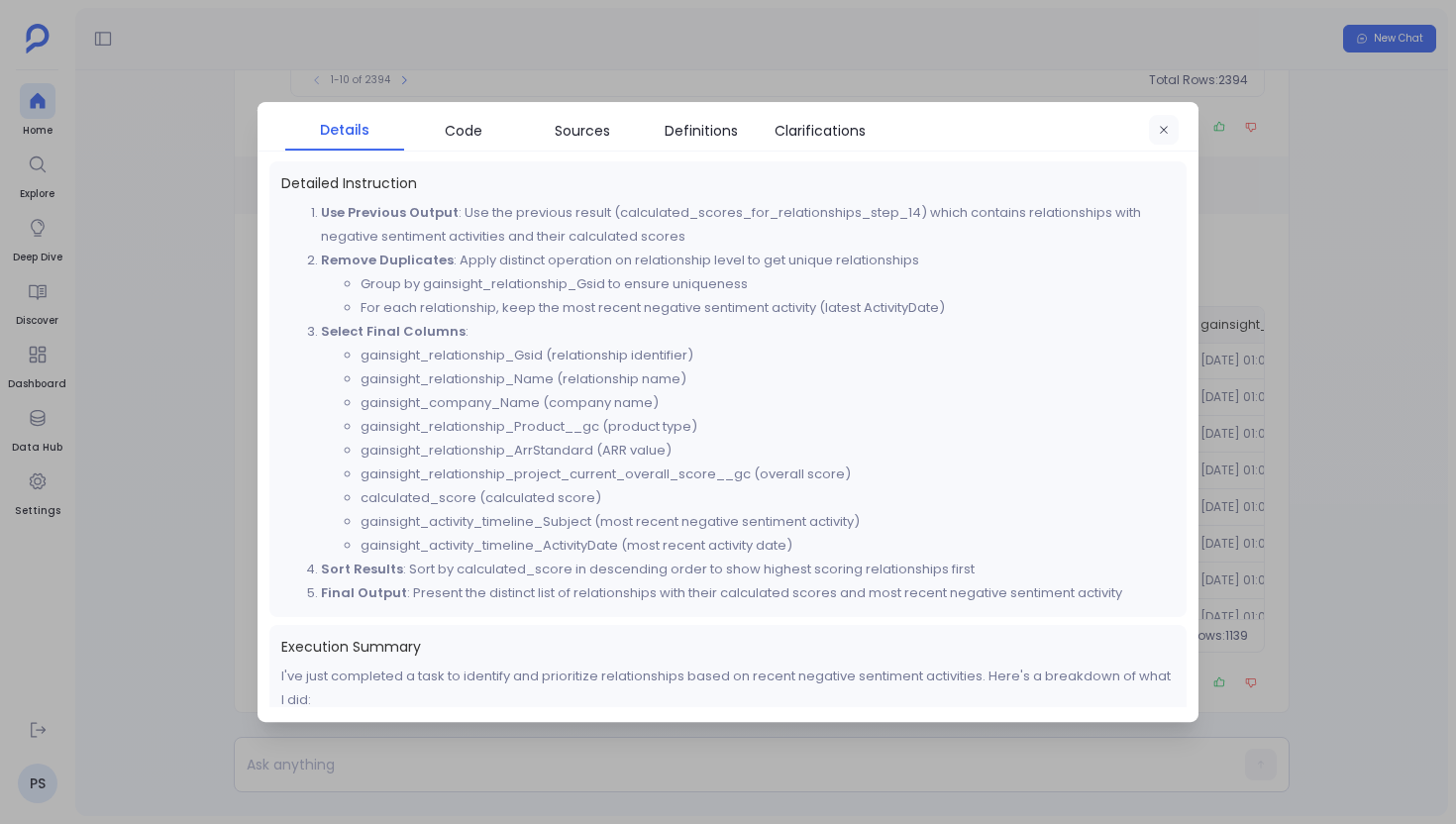 click at bounding box center [1164, 131] 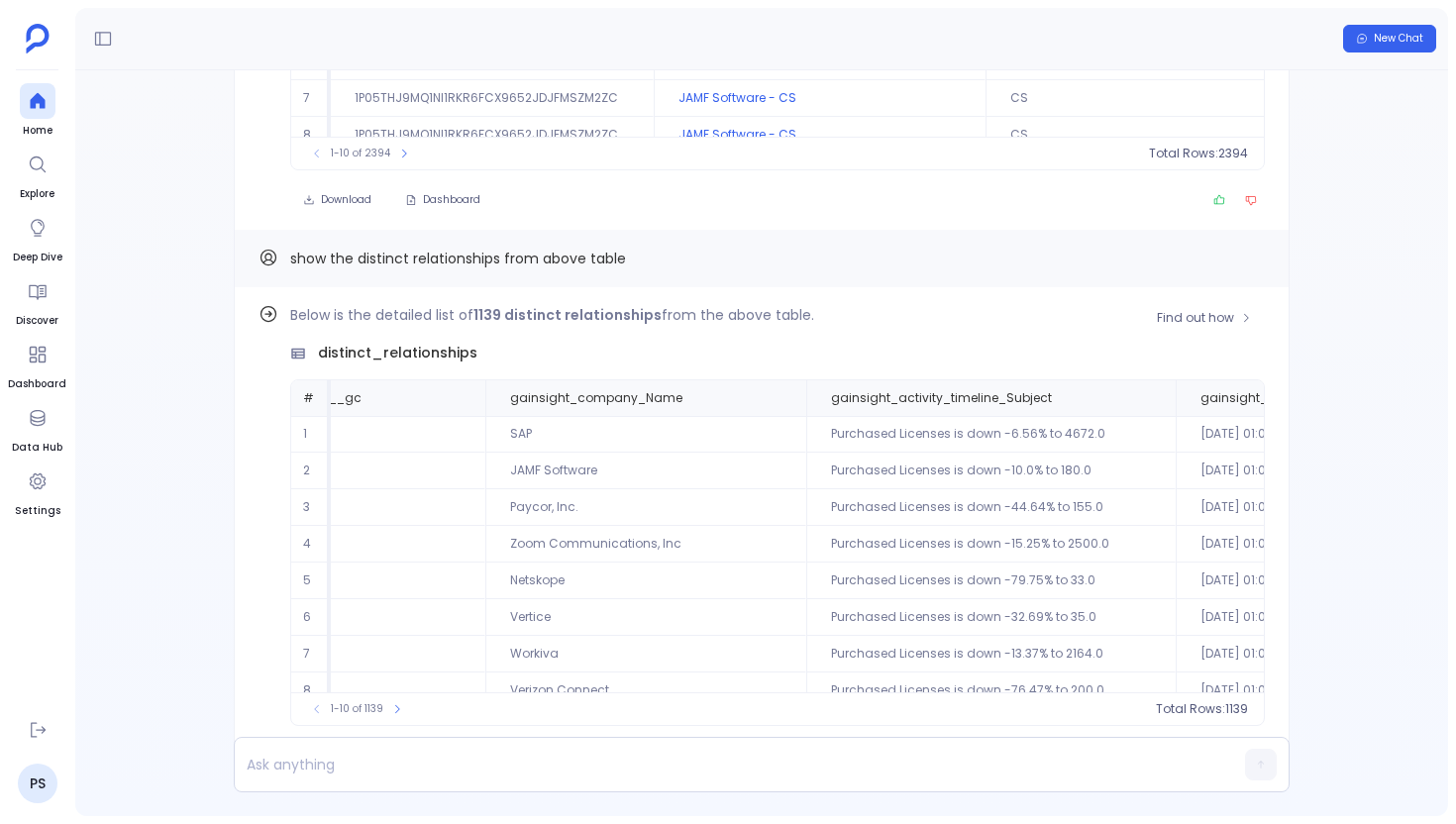 scroll, scrollTop: -76, scrollLeft: 0, axis: vertical 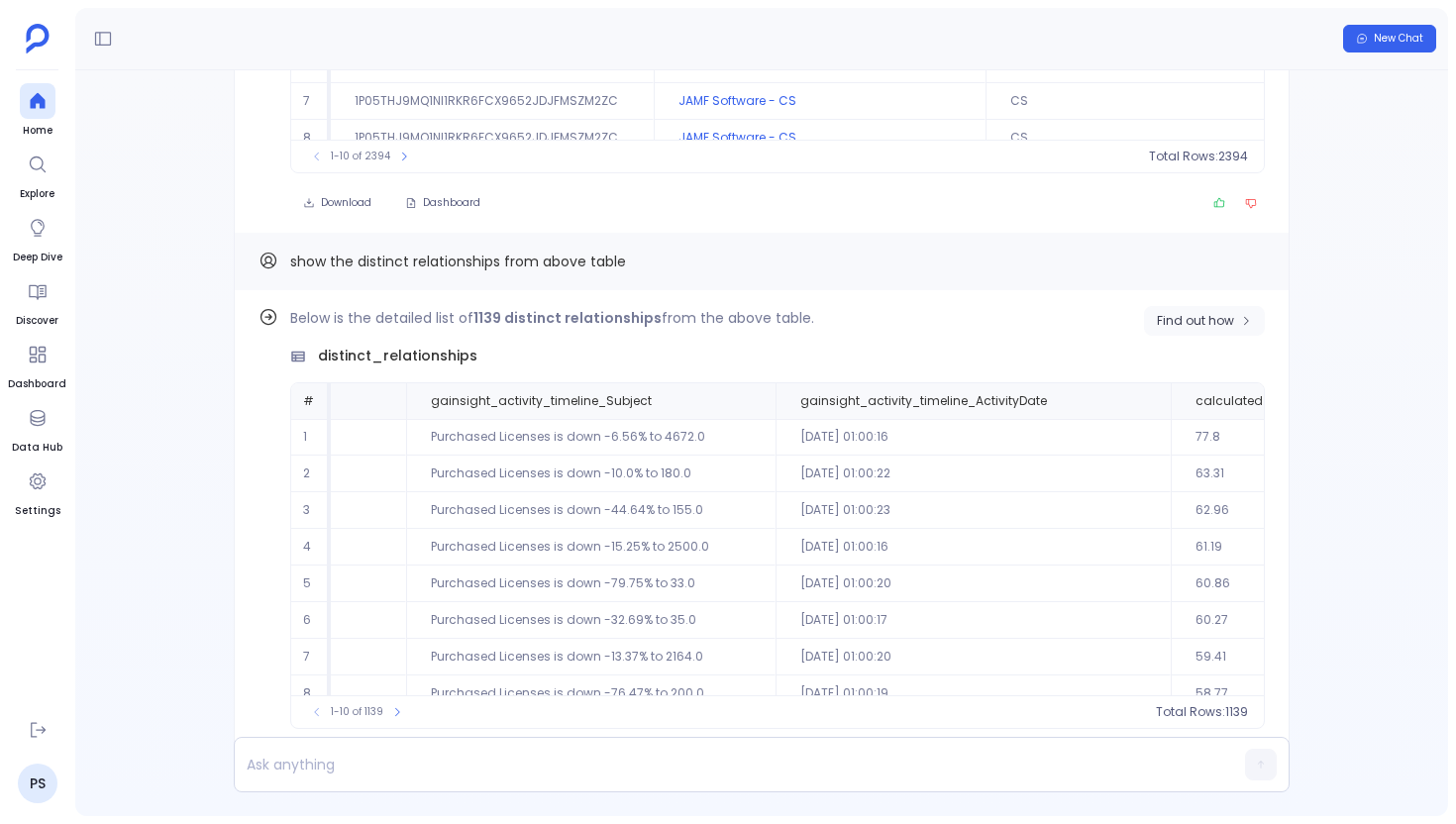 click on "Find out how" at bounding box center (1196, 321) 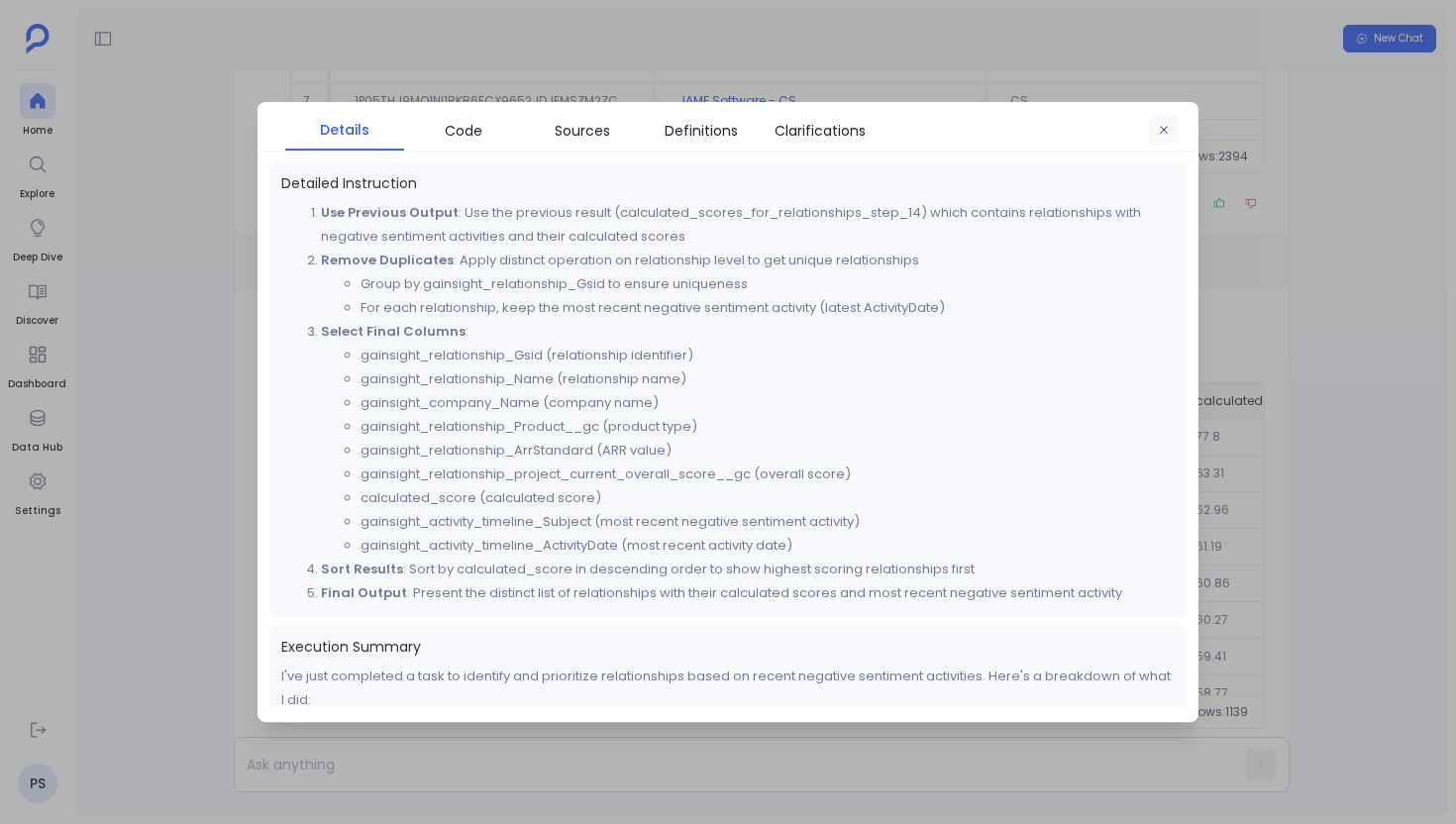click 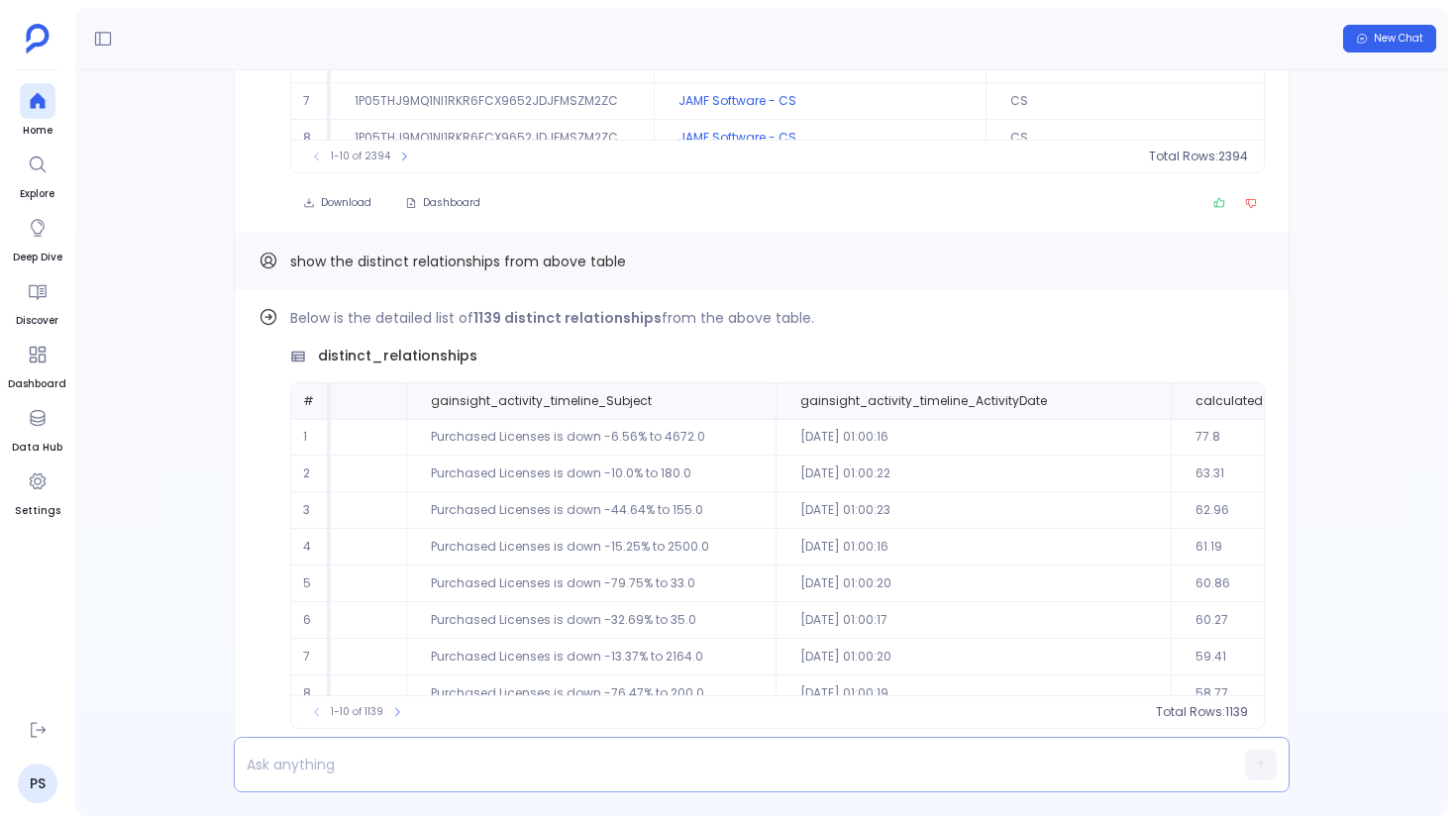 click at bounding box center [723, 765] 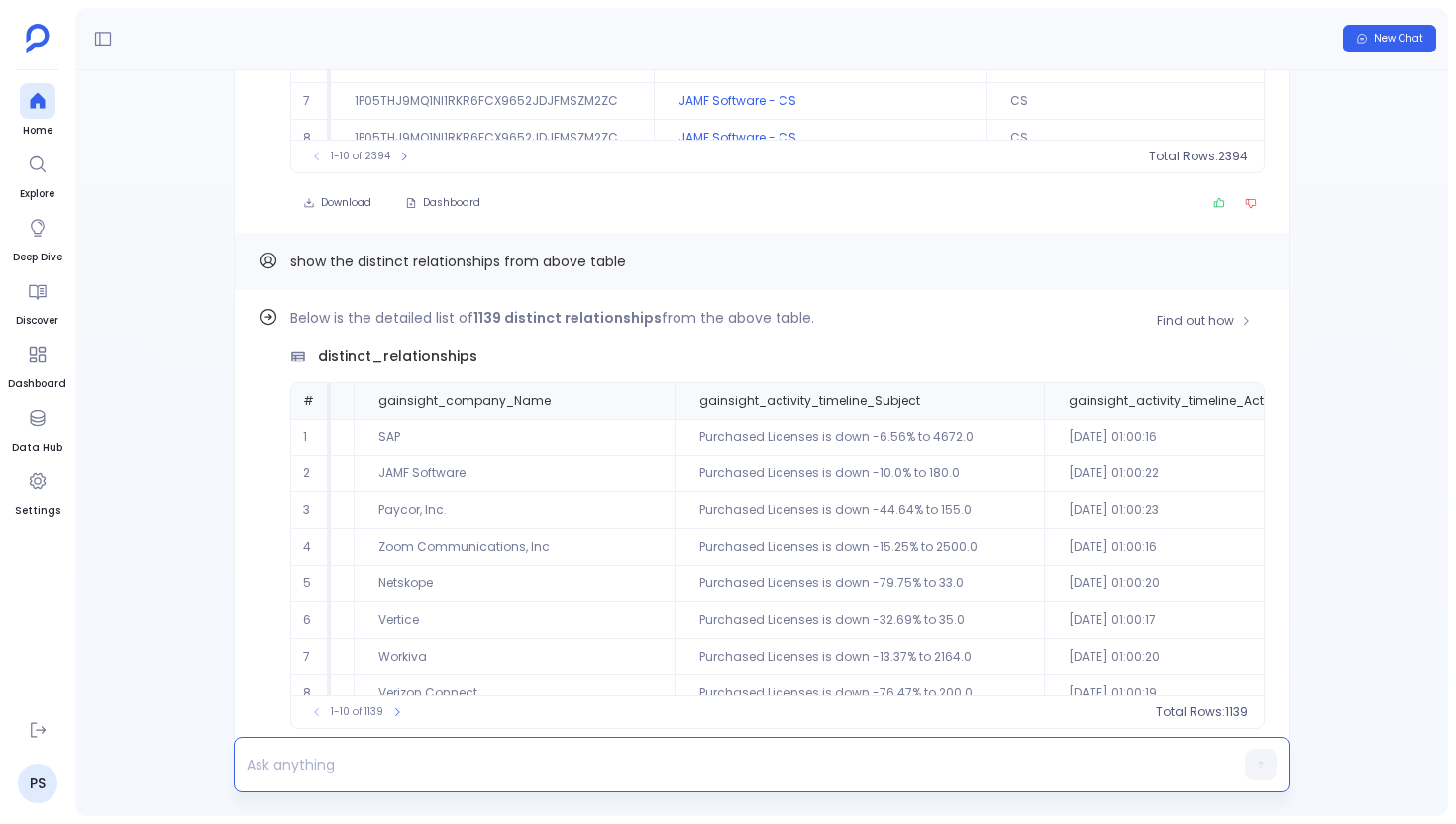scroll, scrollTop: 0, scrollLeft: 2291, axis: horizontal 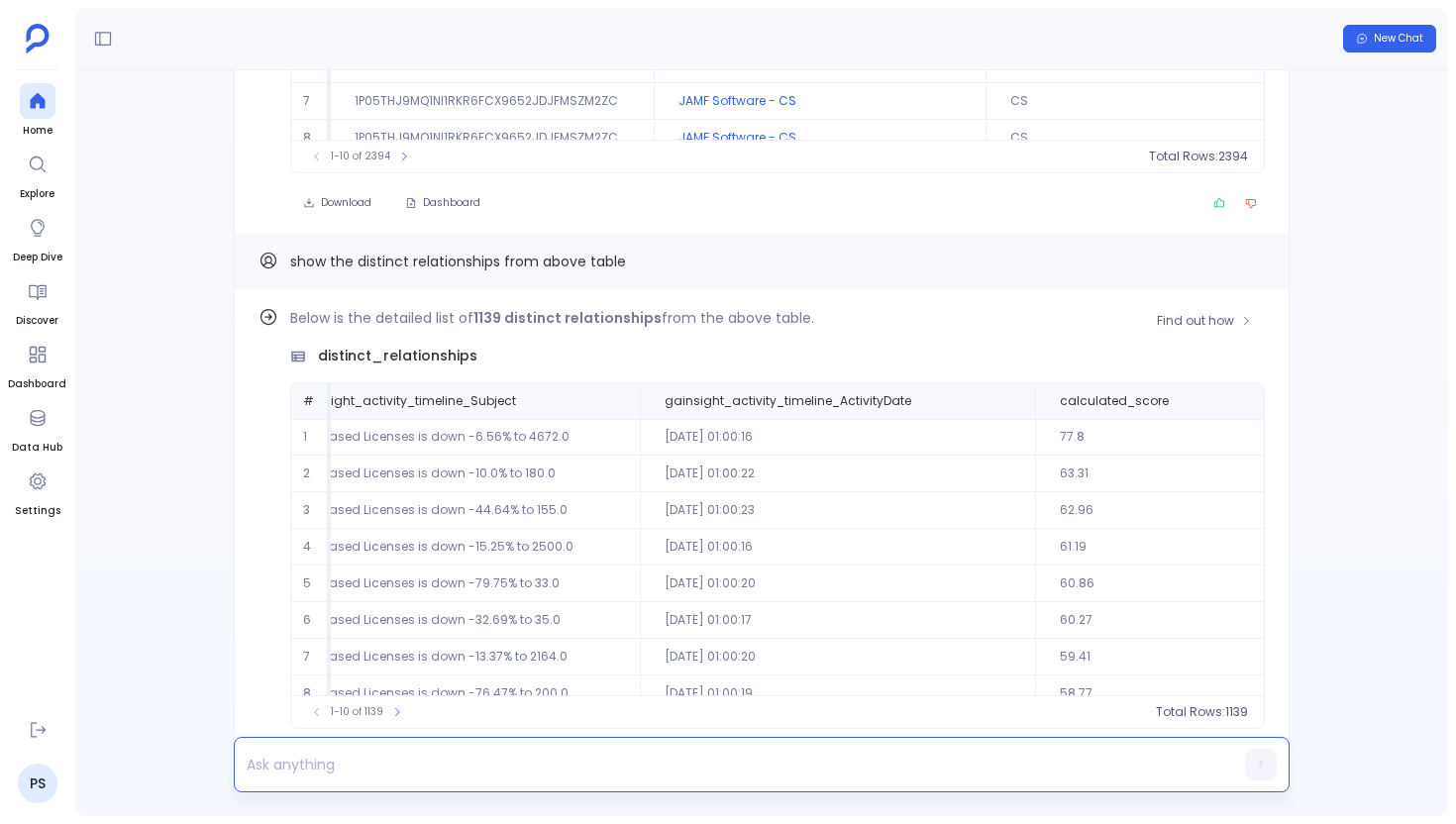 type 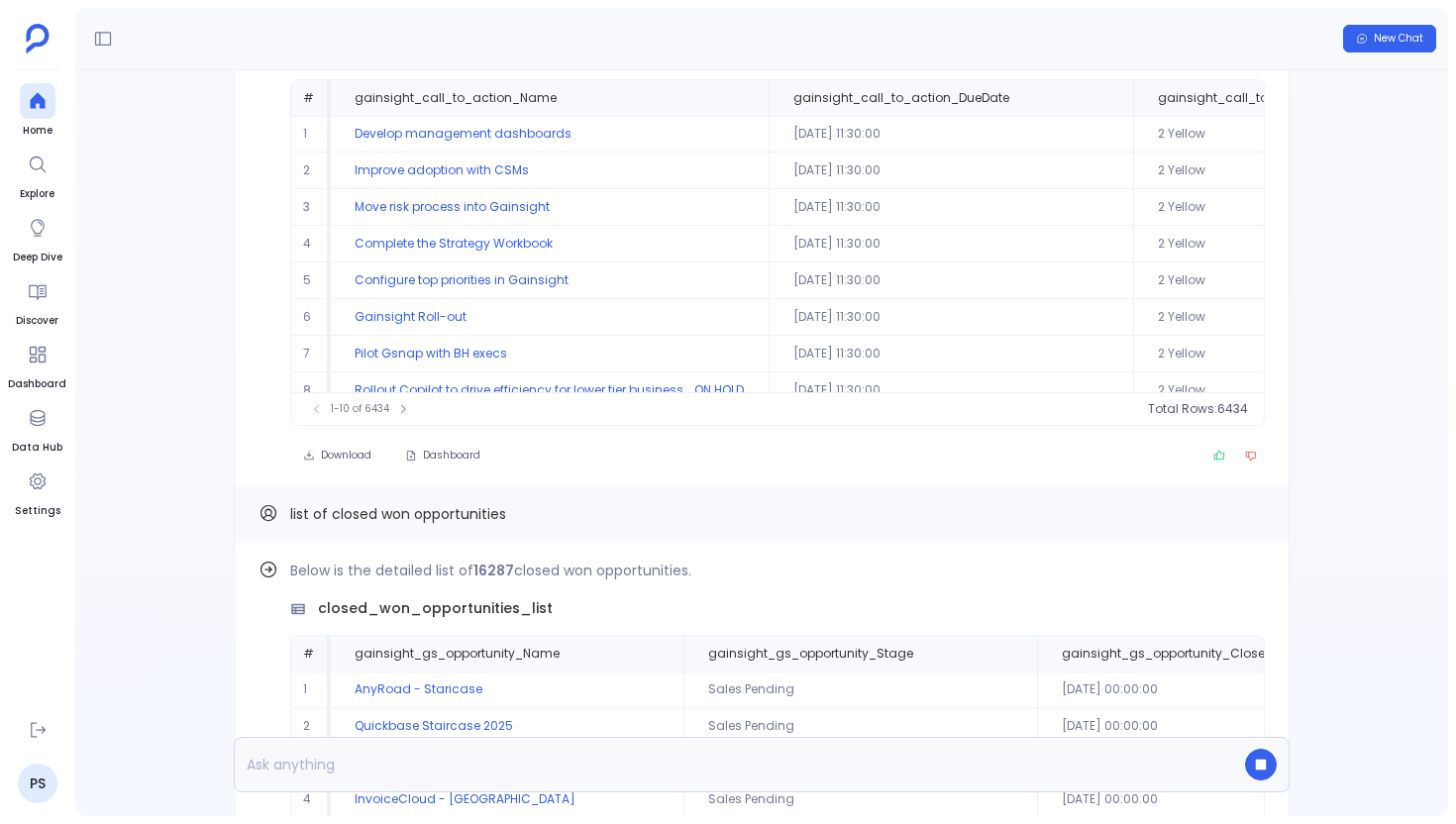 scroll, scrollTop: -5110, scrollLeft: 0, axis: vertical 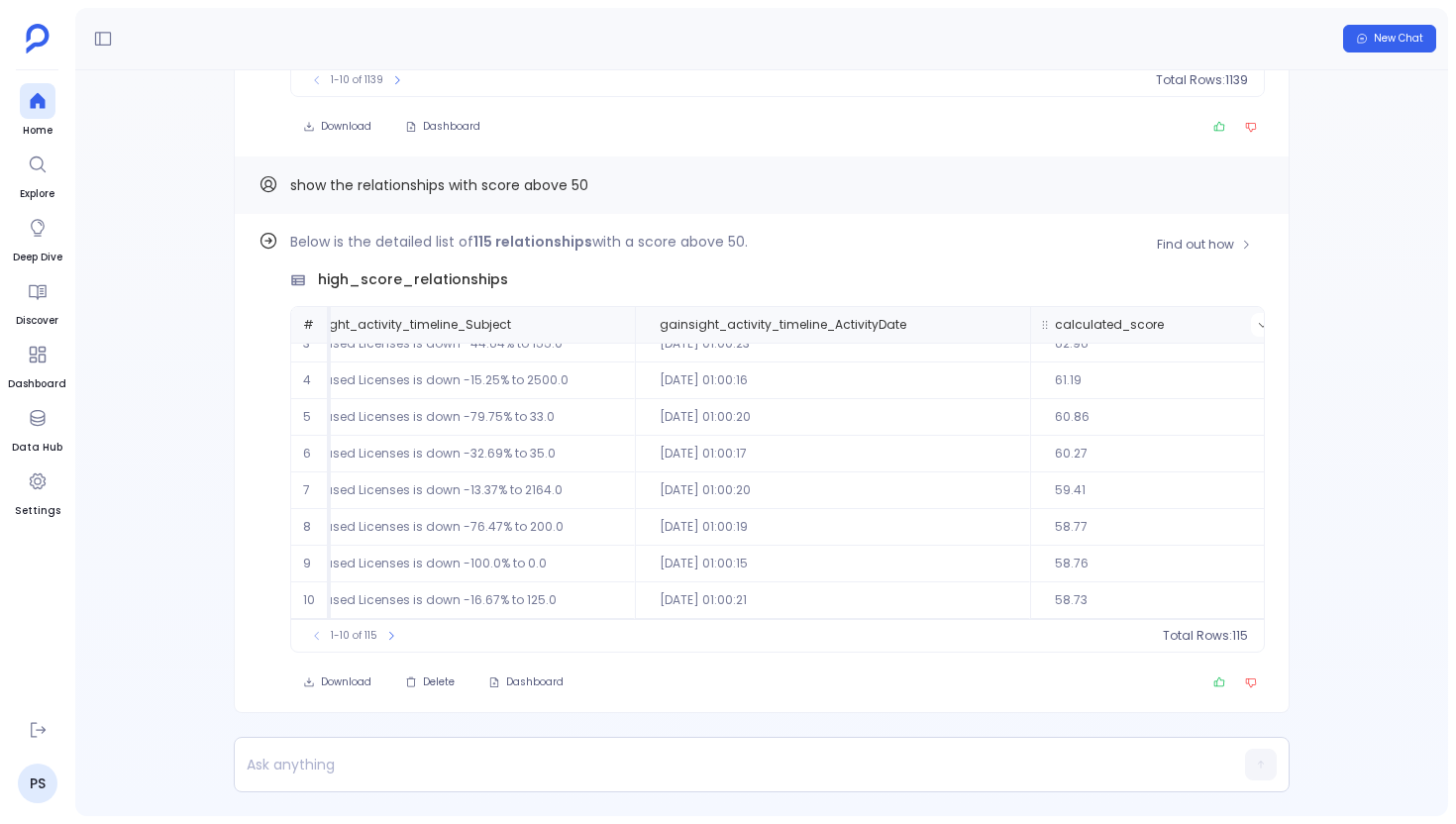 click 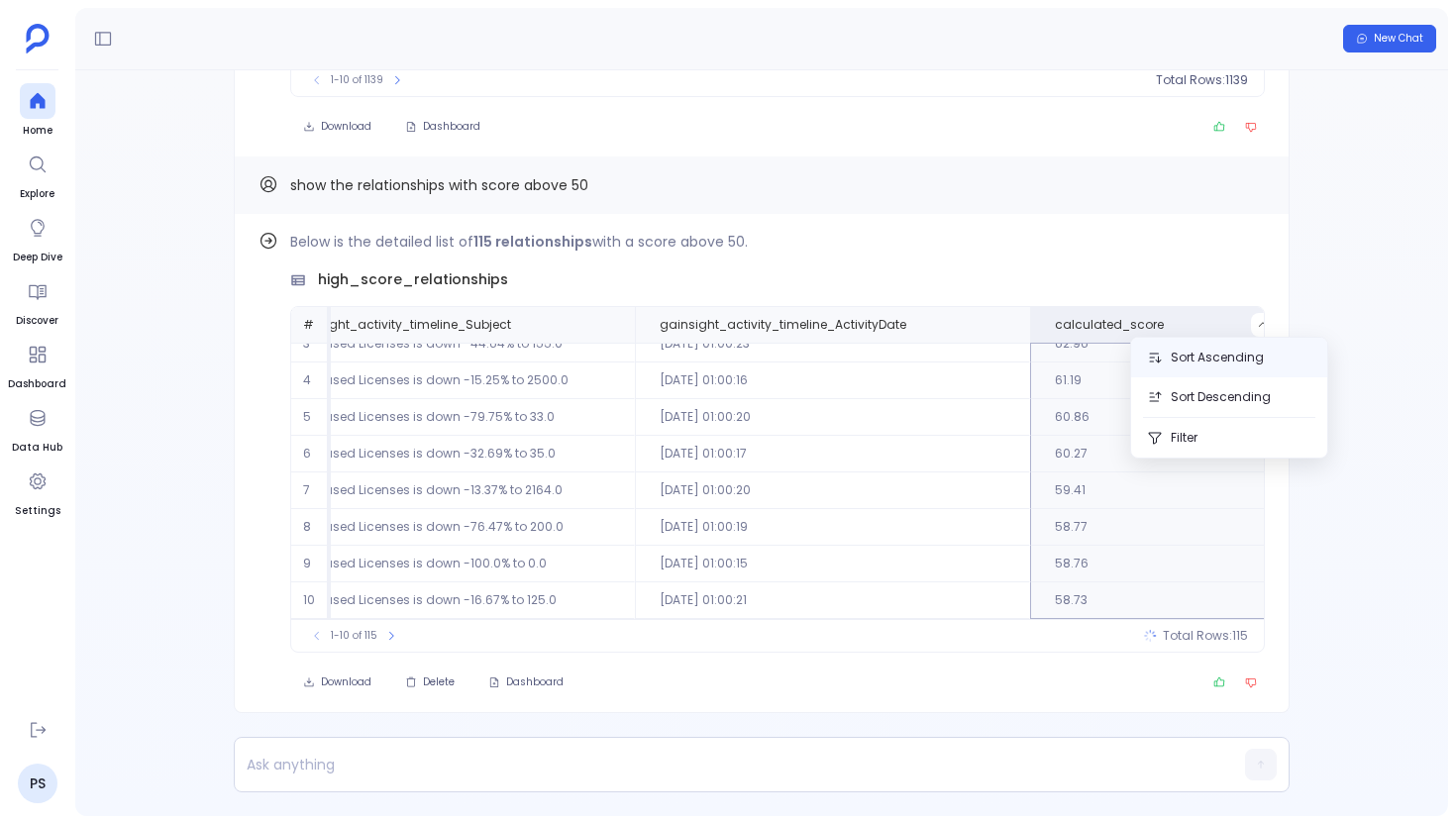 click on "Sort Ascending" at bounding box center (1229, 358) 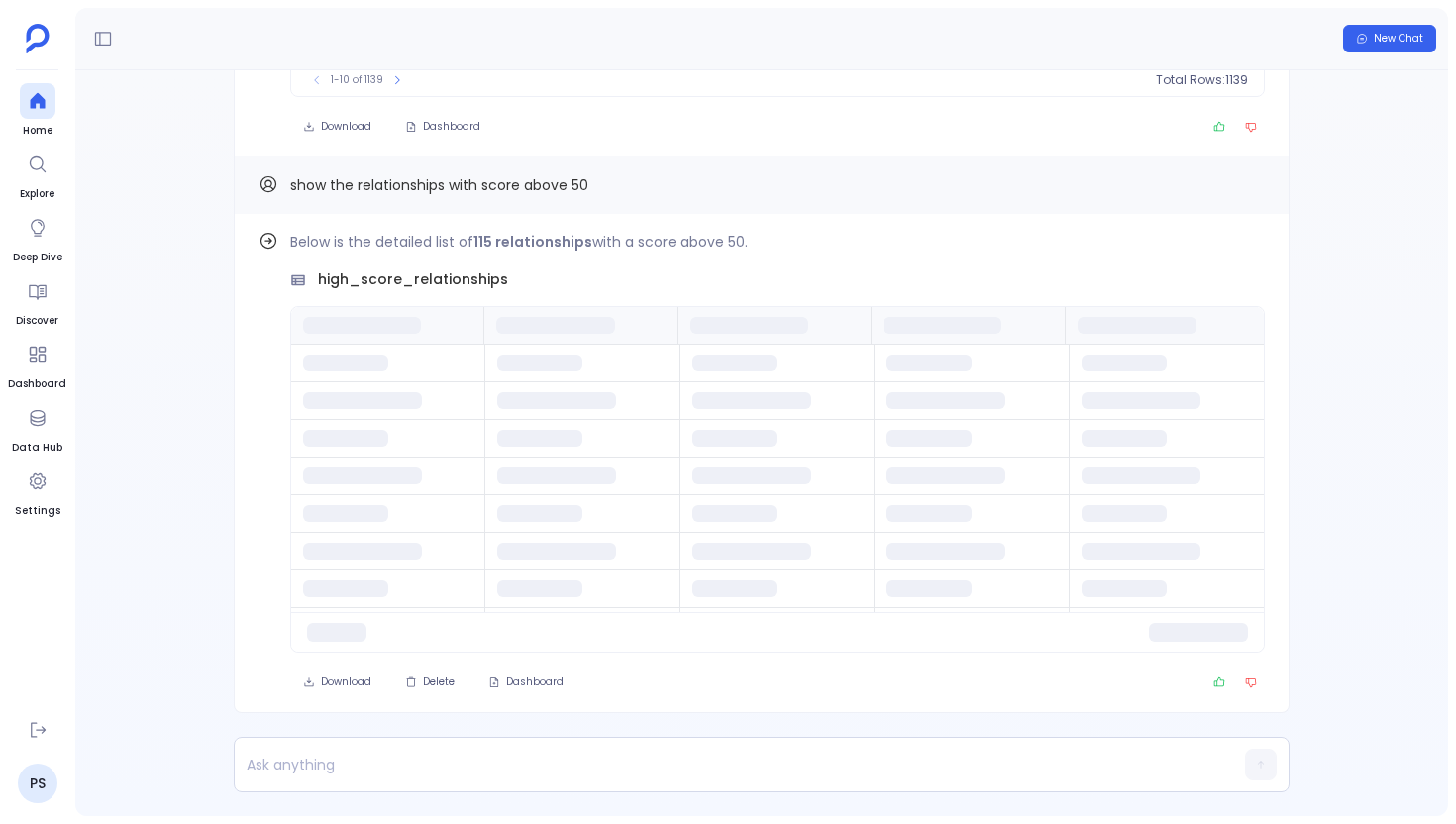 scroll, scrollTop: 0, scrollLeft: 0, axis: both 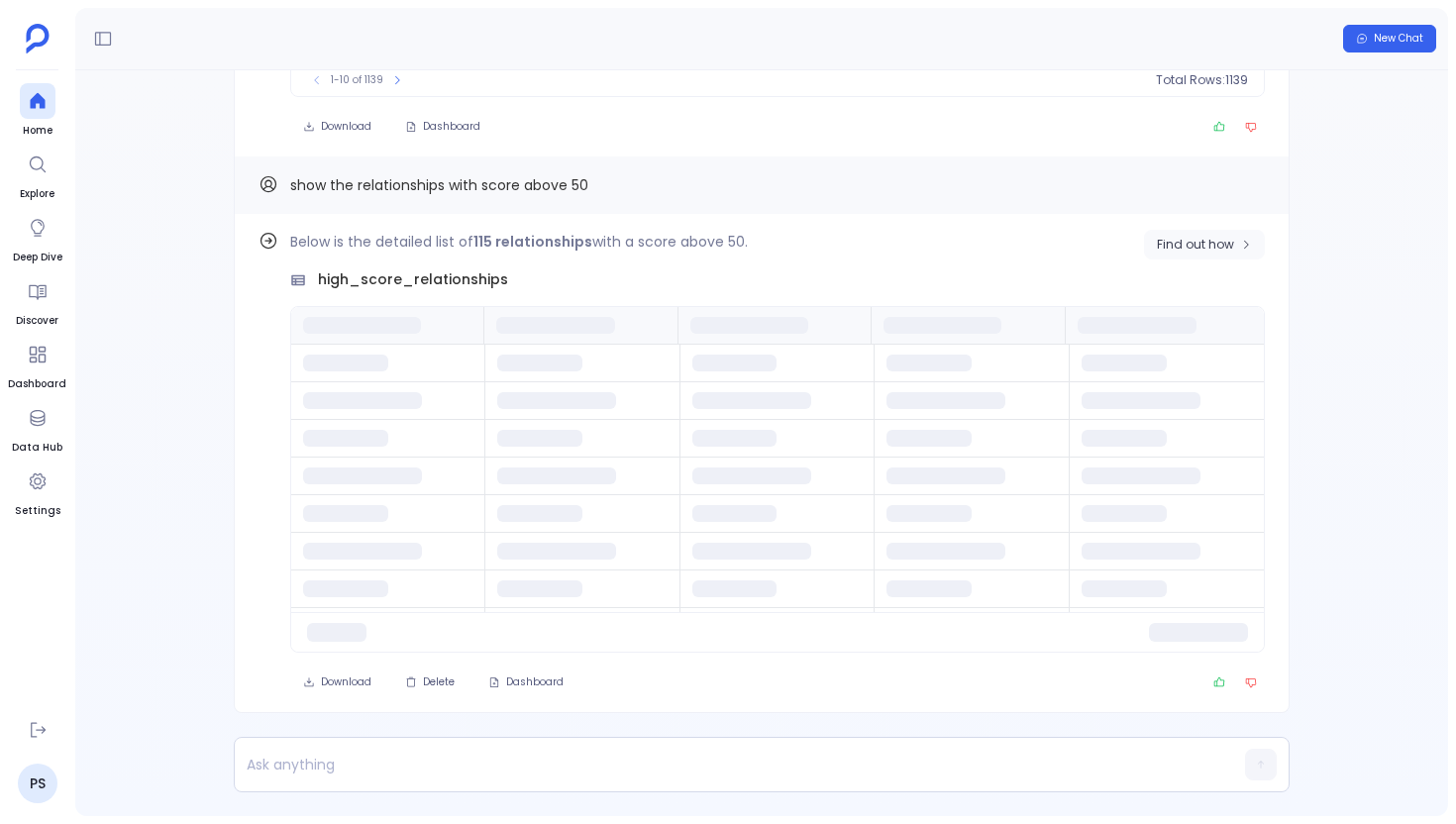 click on "Find out how" at bounding box center (1196, 245) 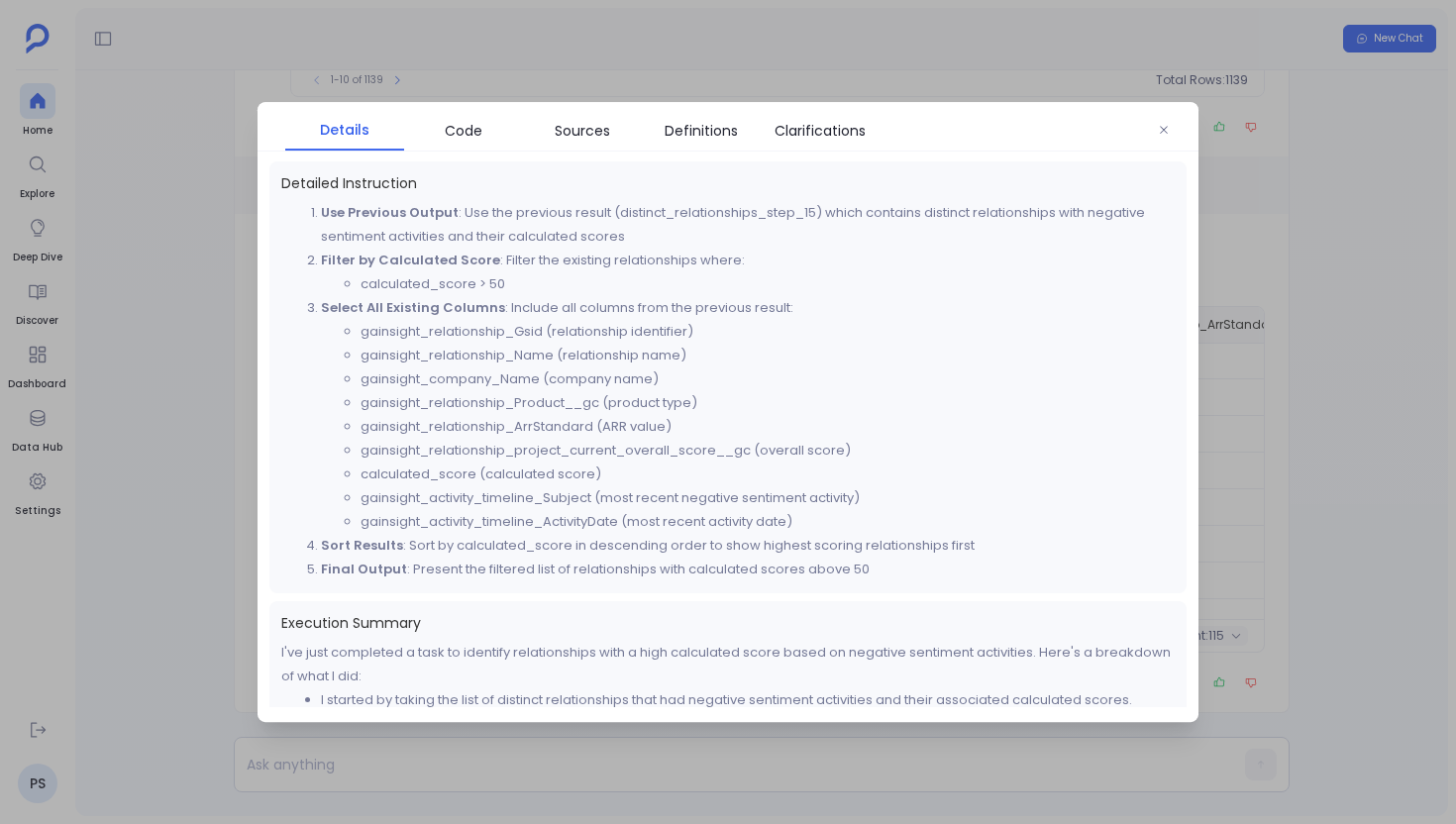 click at bounding box center [728, 412] 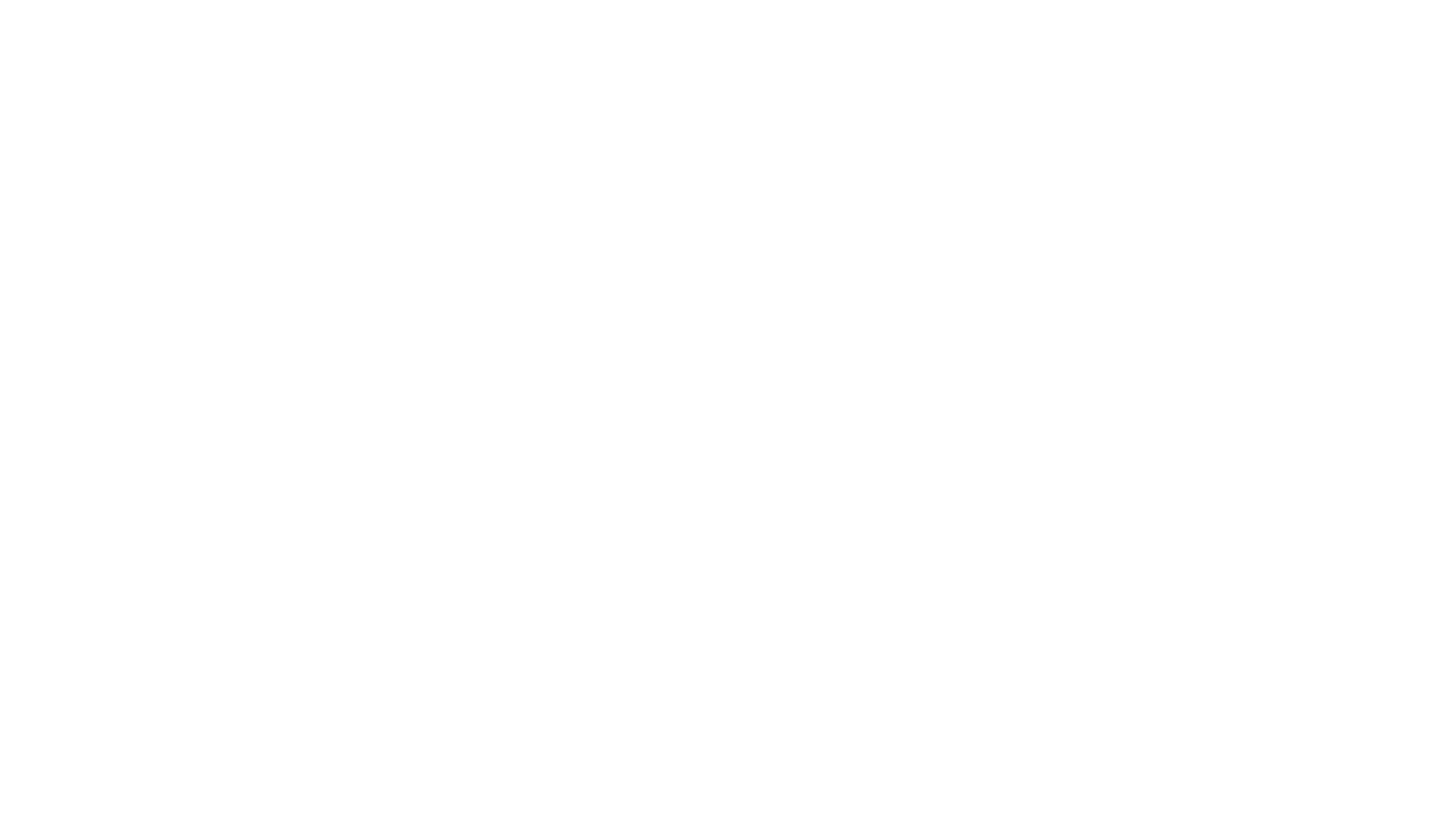 scroll, scrollTop: 0, scrollLeft: 0, axis: both 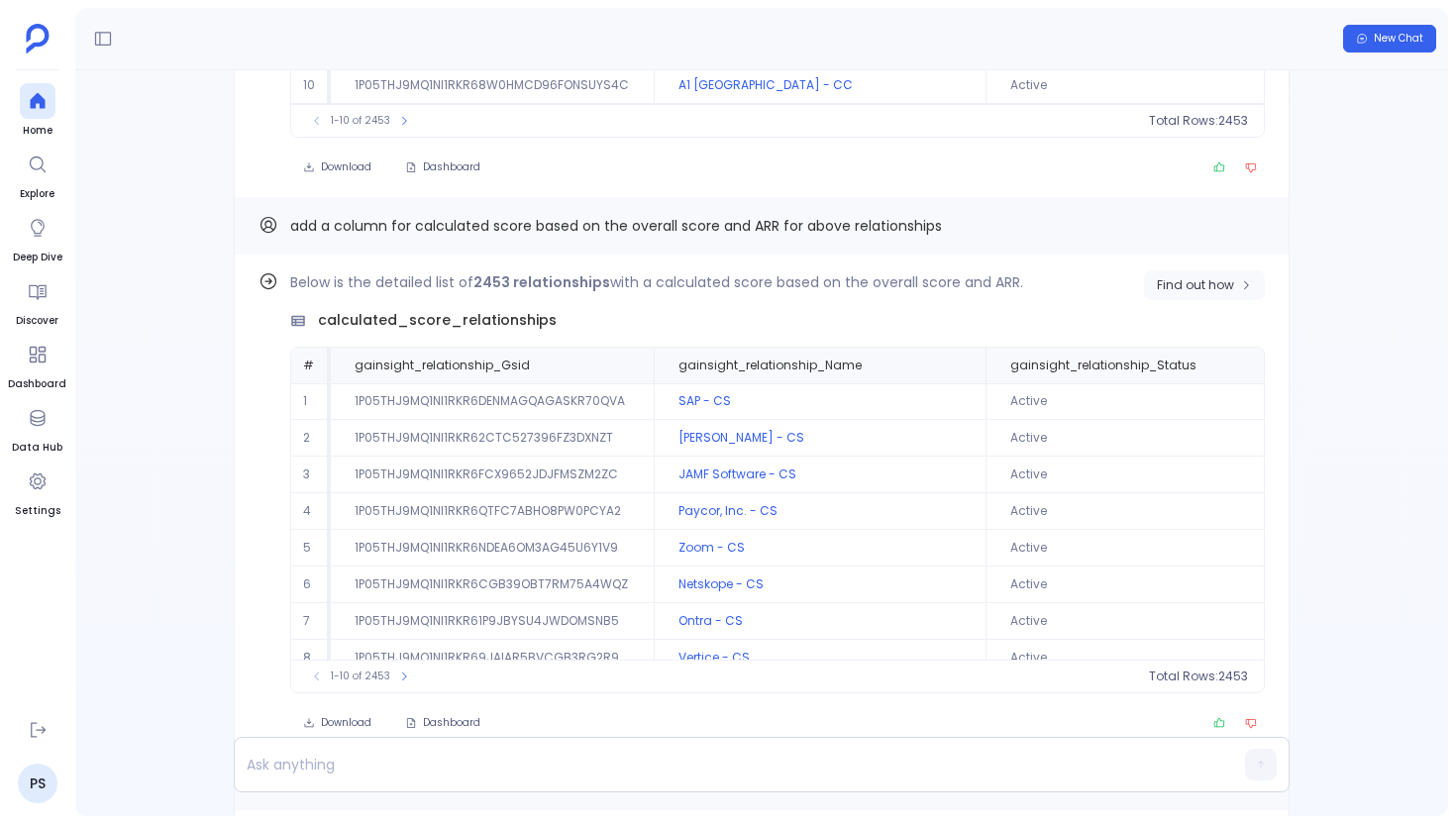 click on "Find out how" at bounding box center (1196, 285) 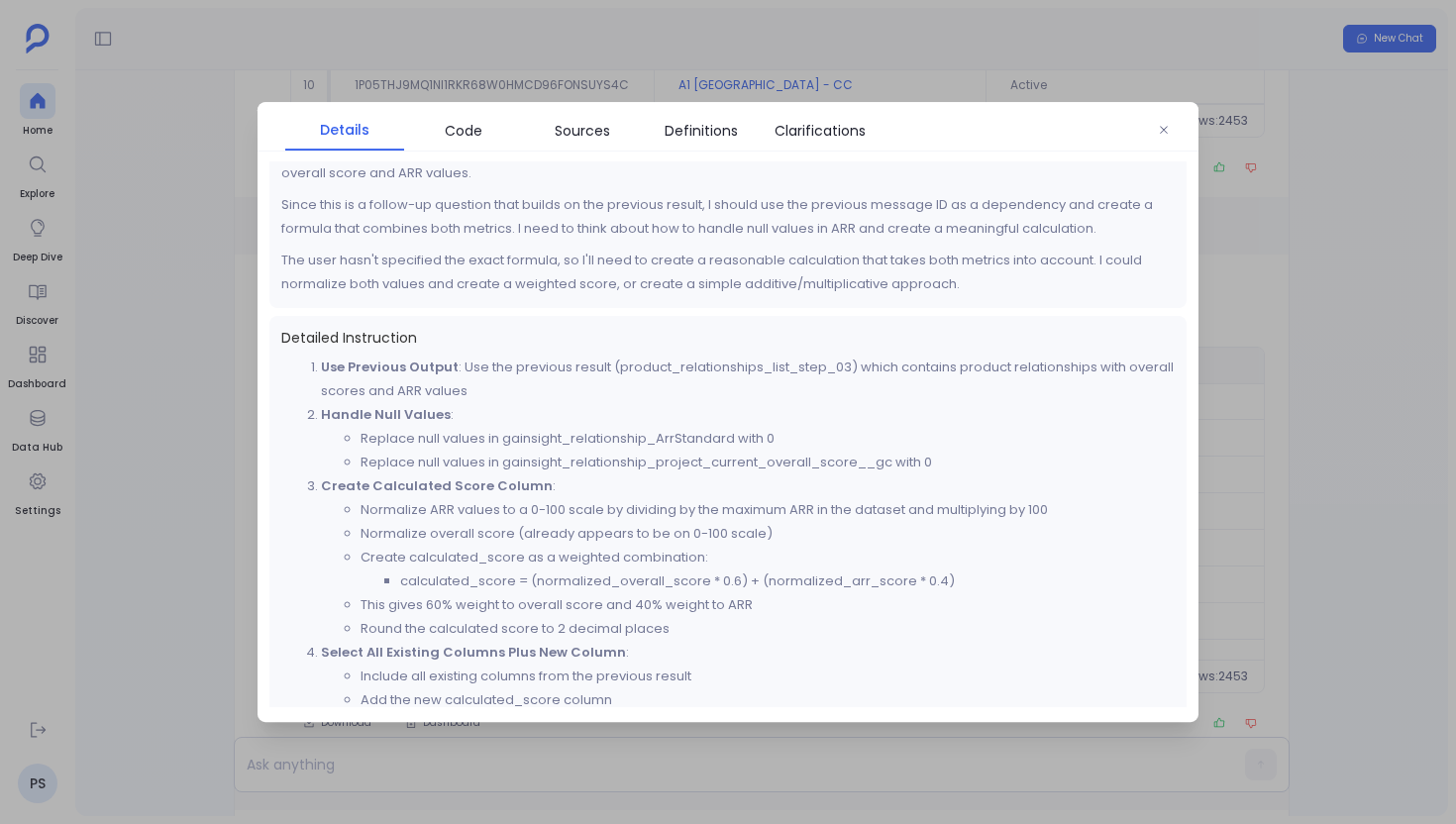 scroll, scrollTop: 100, scrollLeft: 0, axis: vertical 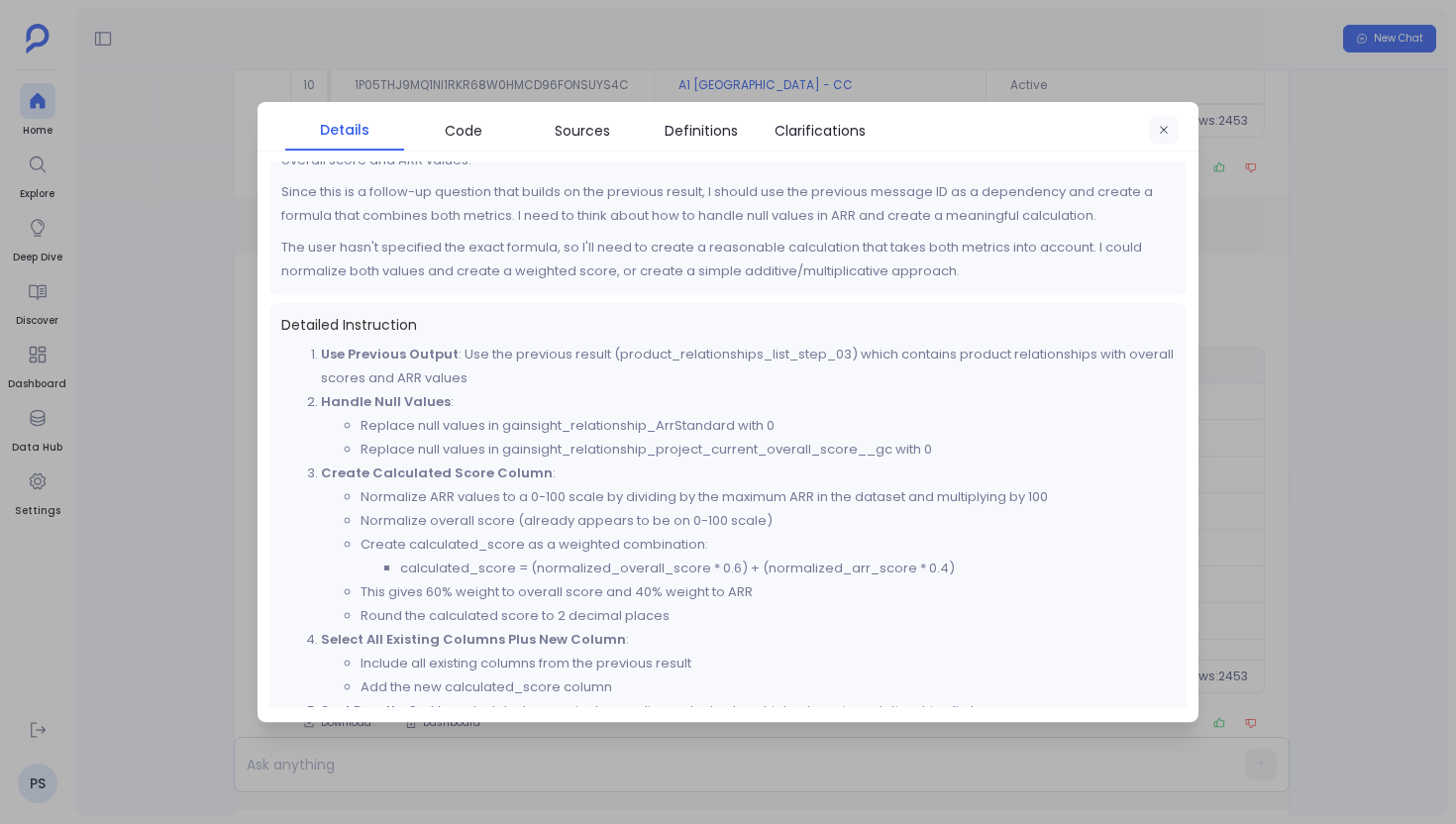 click 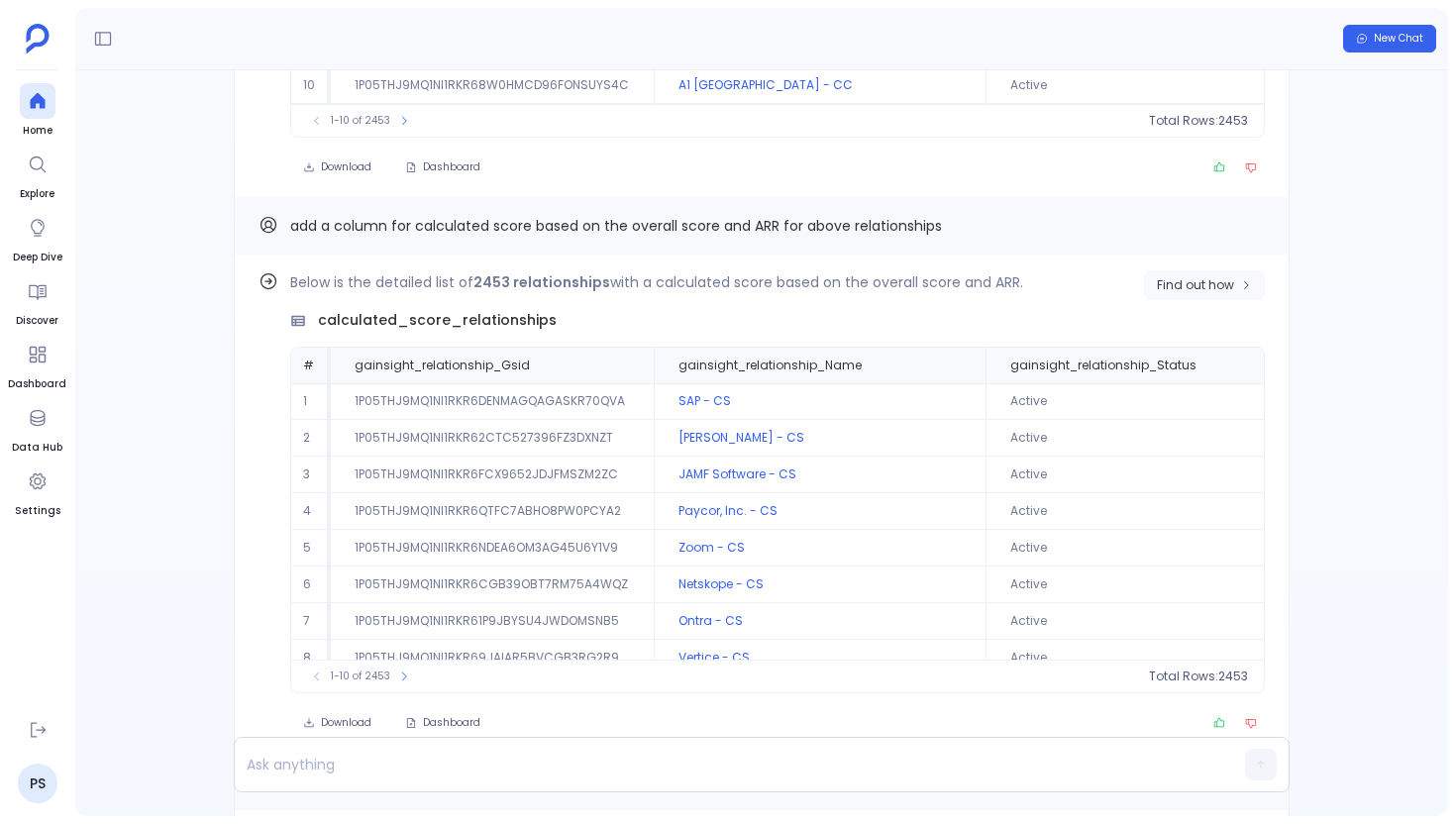 click on "Find out how" at bounding box center (1196, 285) 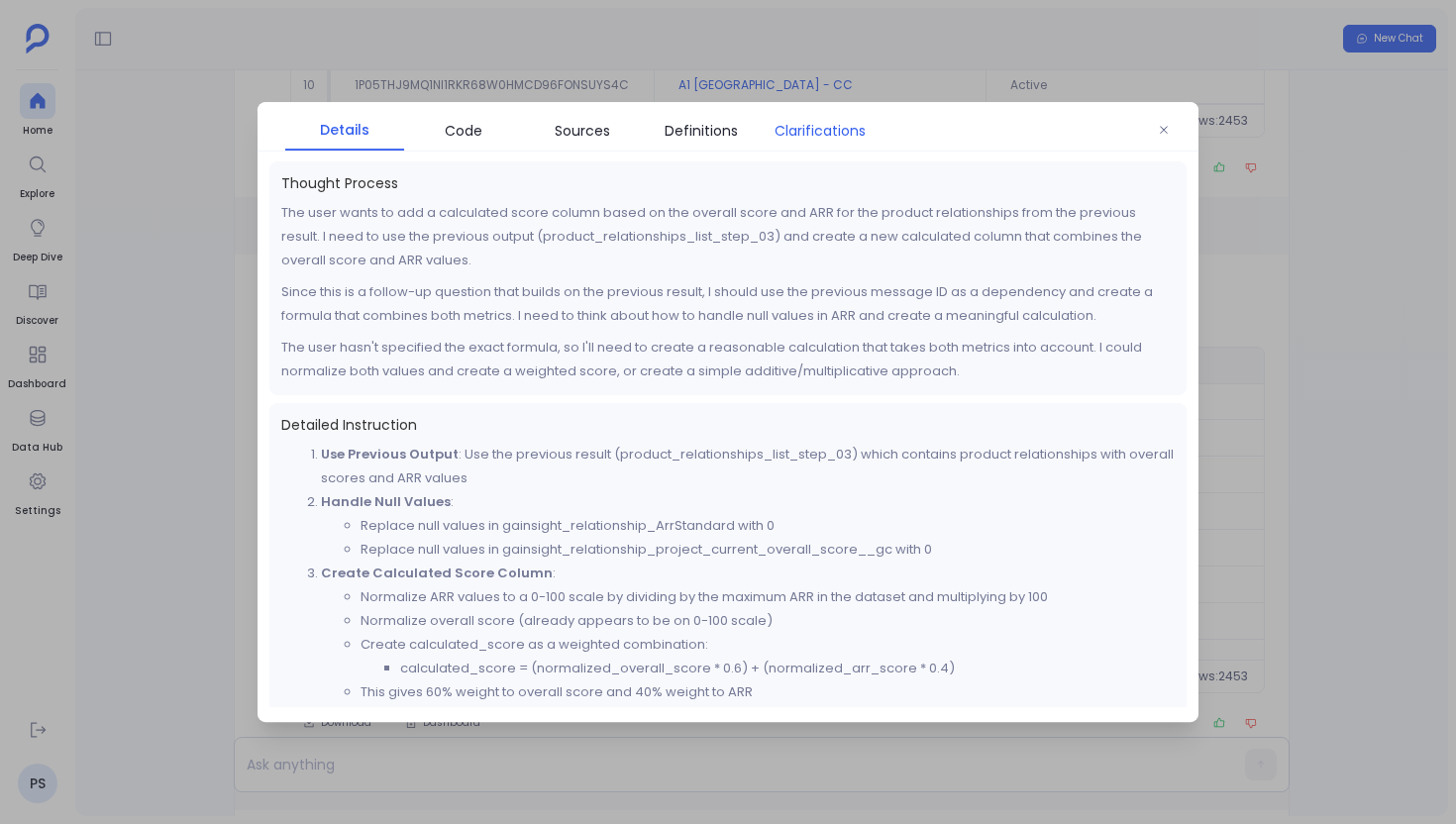 click on "Clarifications" at bounding box center (820, 131) 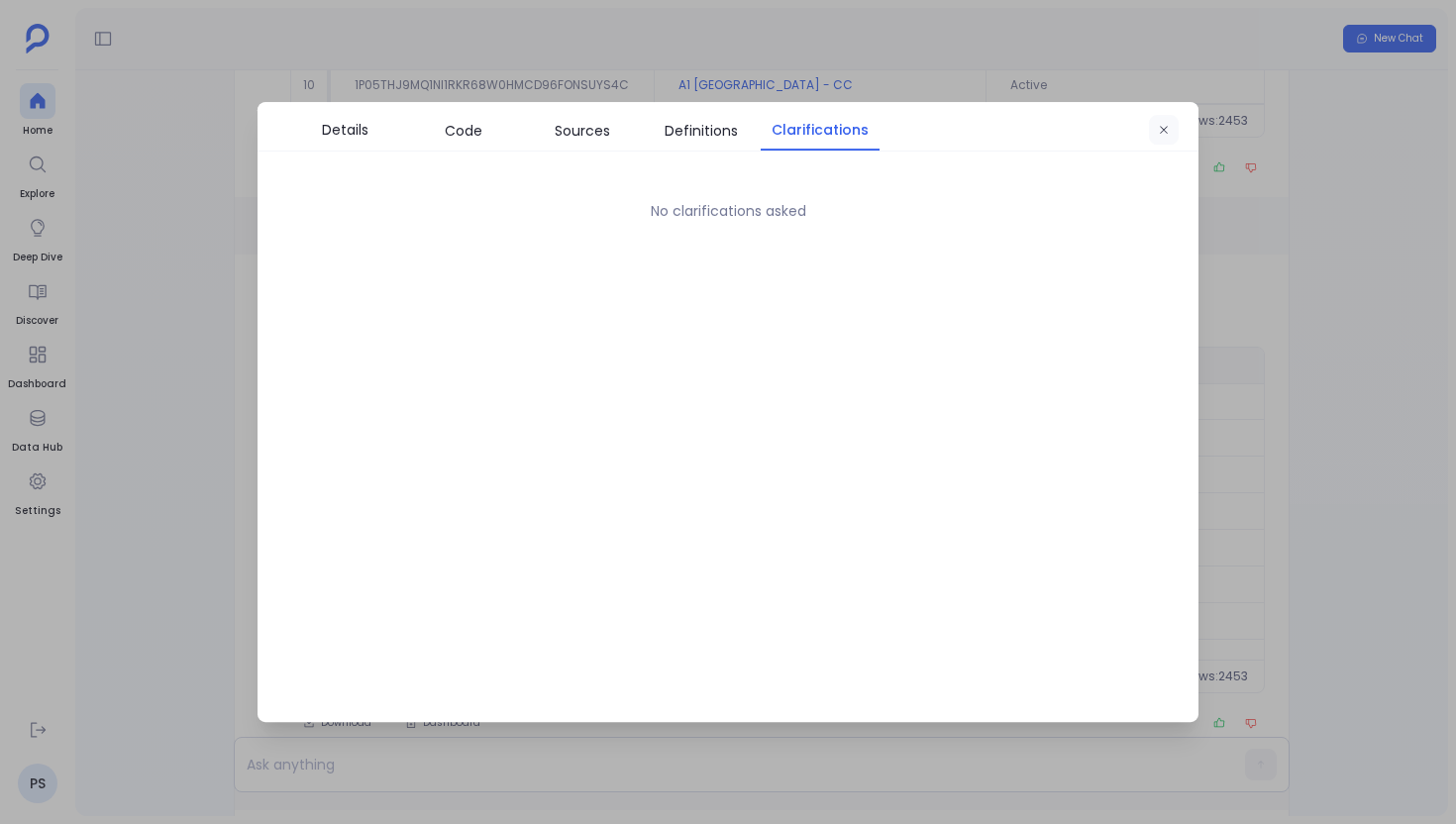 click at bounding box center [1164, 131] 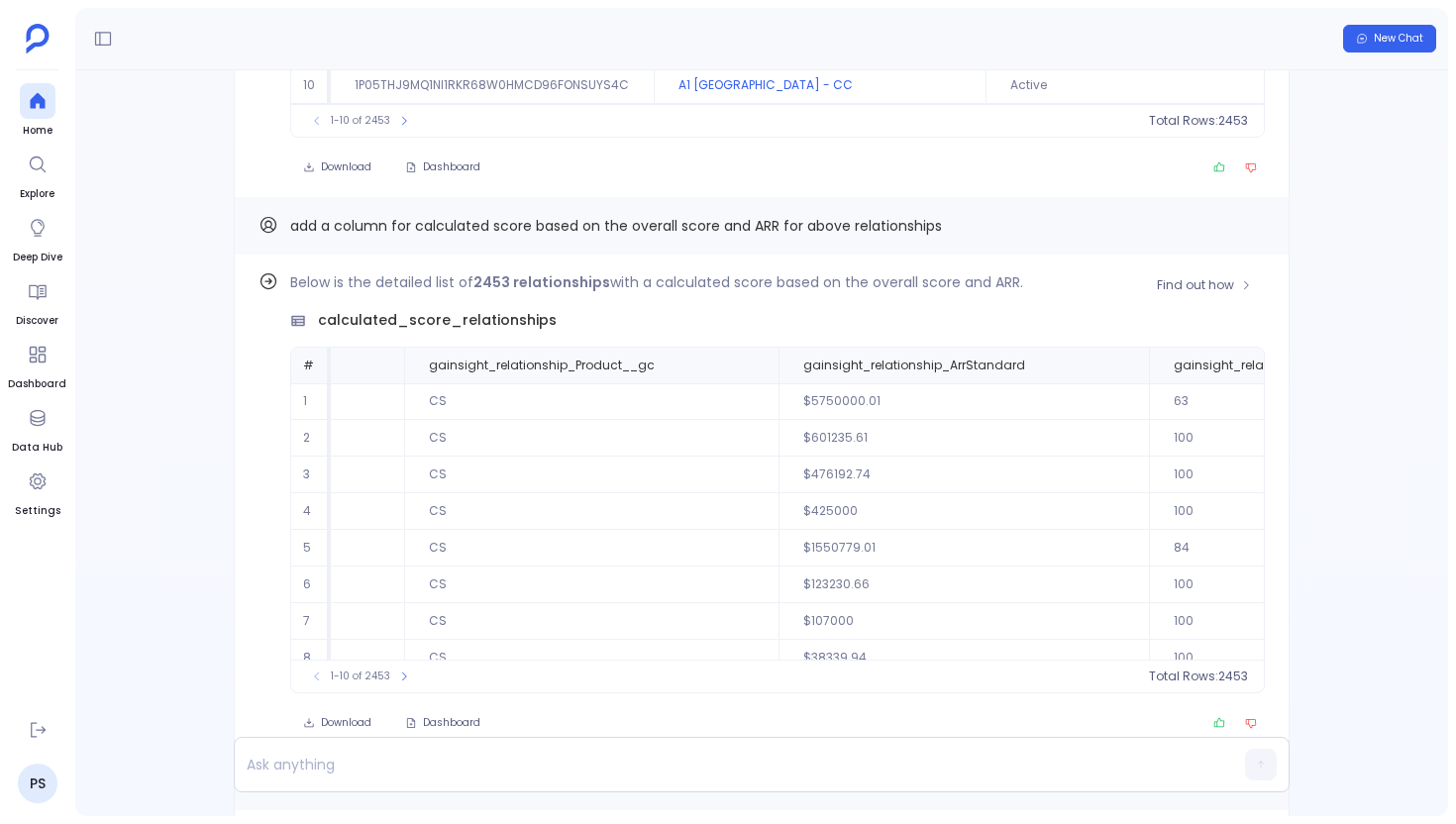 scroll, scrollTop: 0, scrollLeft: 921, axis: horizontal 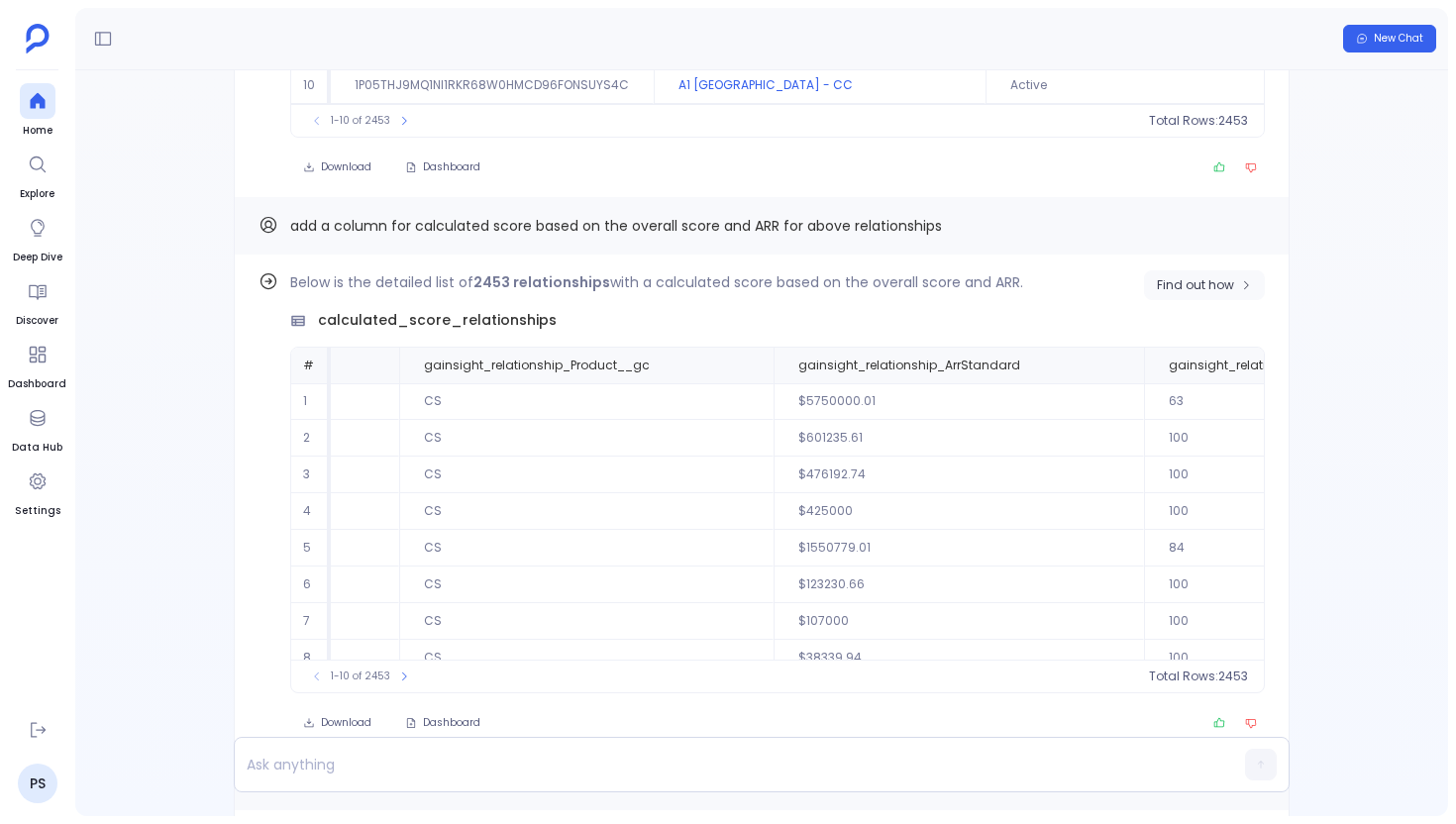 click on "Find out how" at bounding box center [1196, 285] 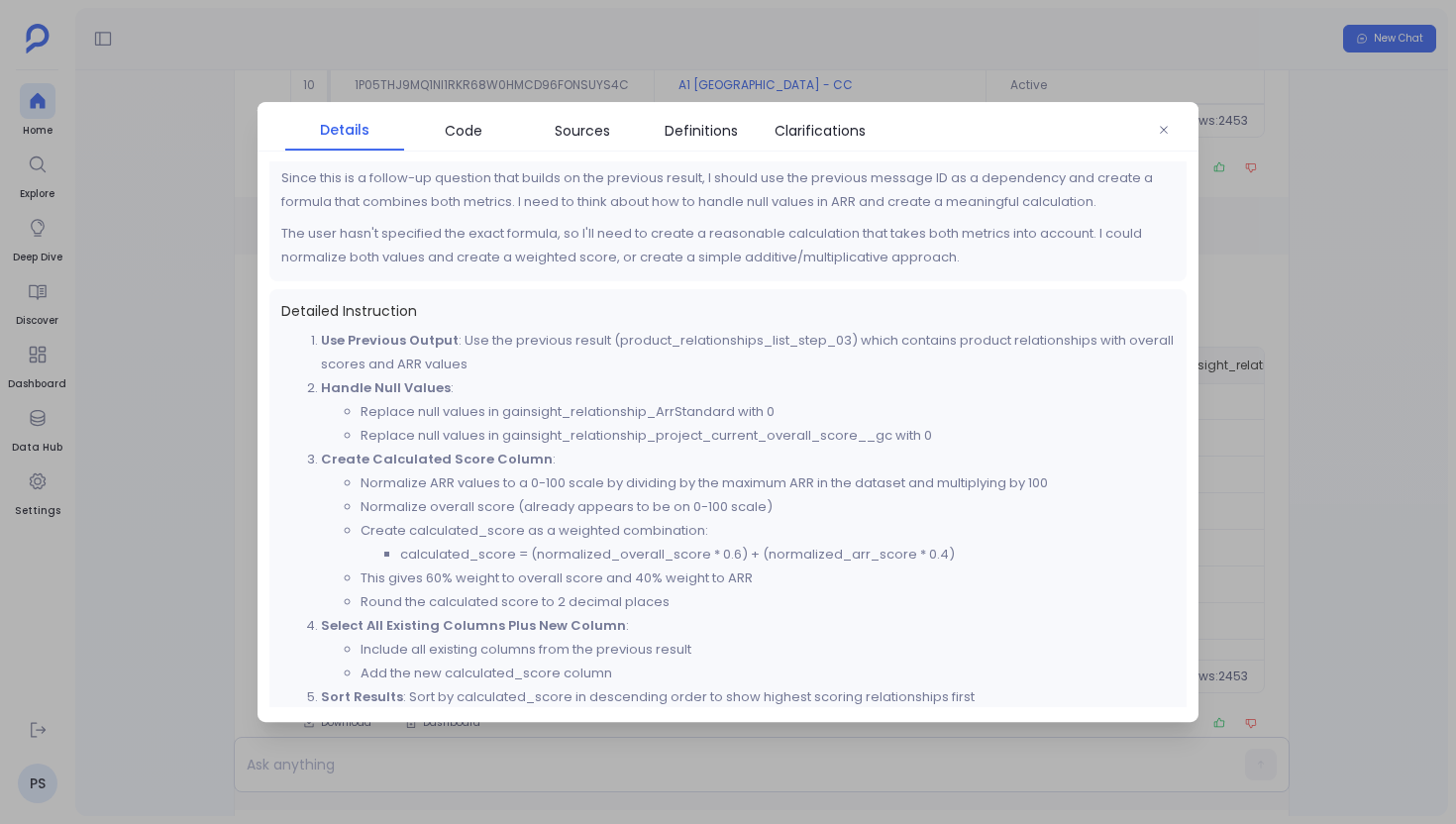 scroll, scrollTop: 139, scrollLeft: 0, axis: vertical 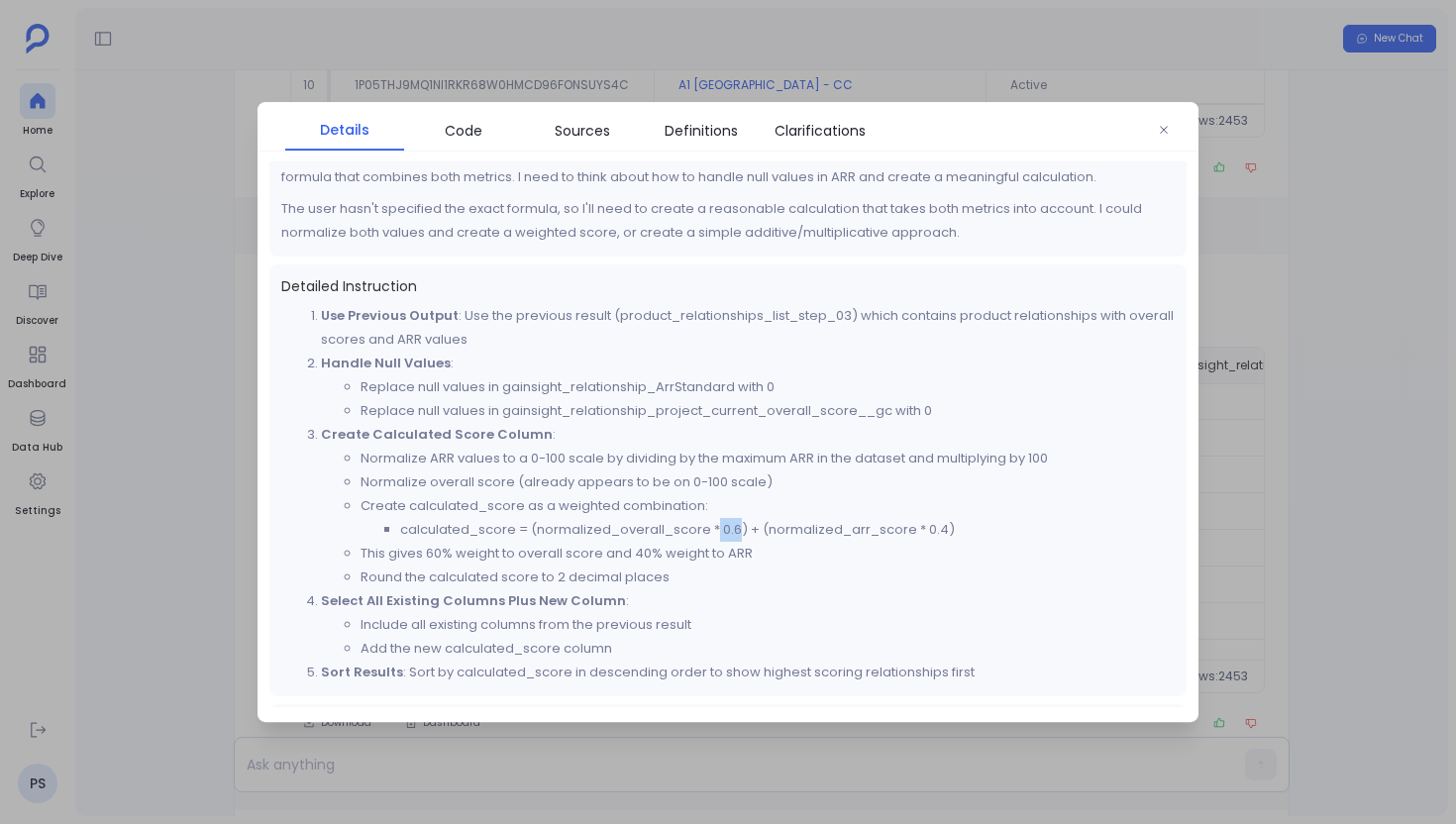 drag, startPoint x: 740, startPoint y: 529, endPoint x: 713, endPoint y: 534, distance: 27.45906 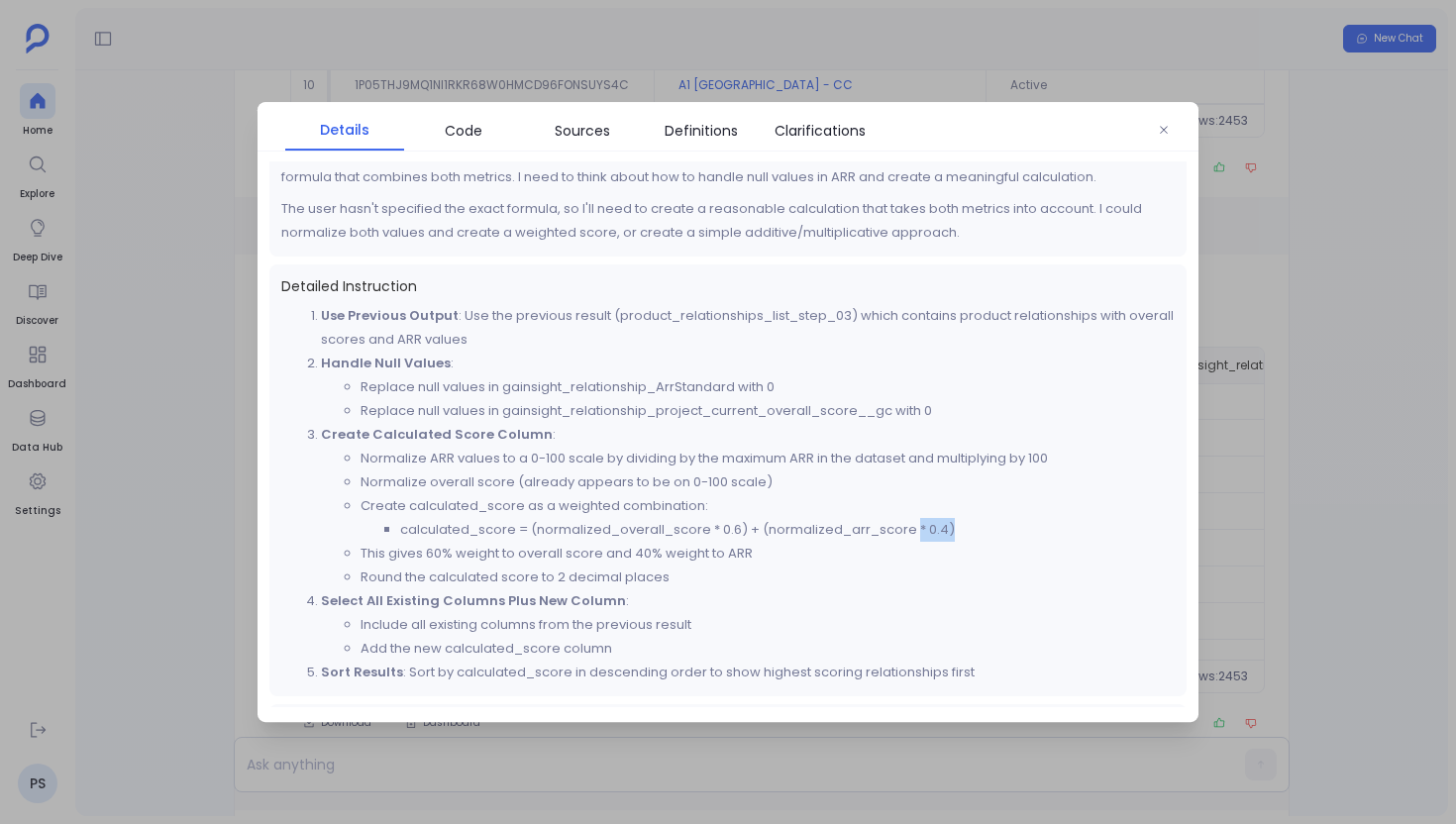 drag, startPoint x: 945, startPoint y: 527, endPoint x: 916, endPoint y: 531, distance: 29.274562 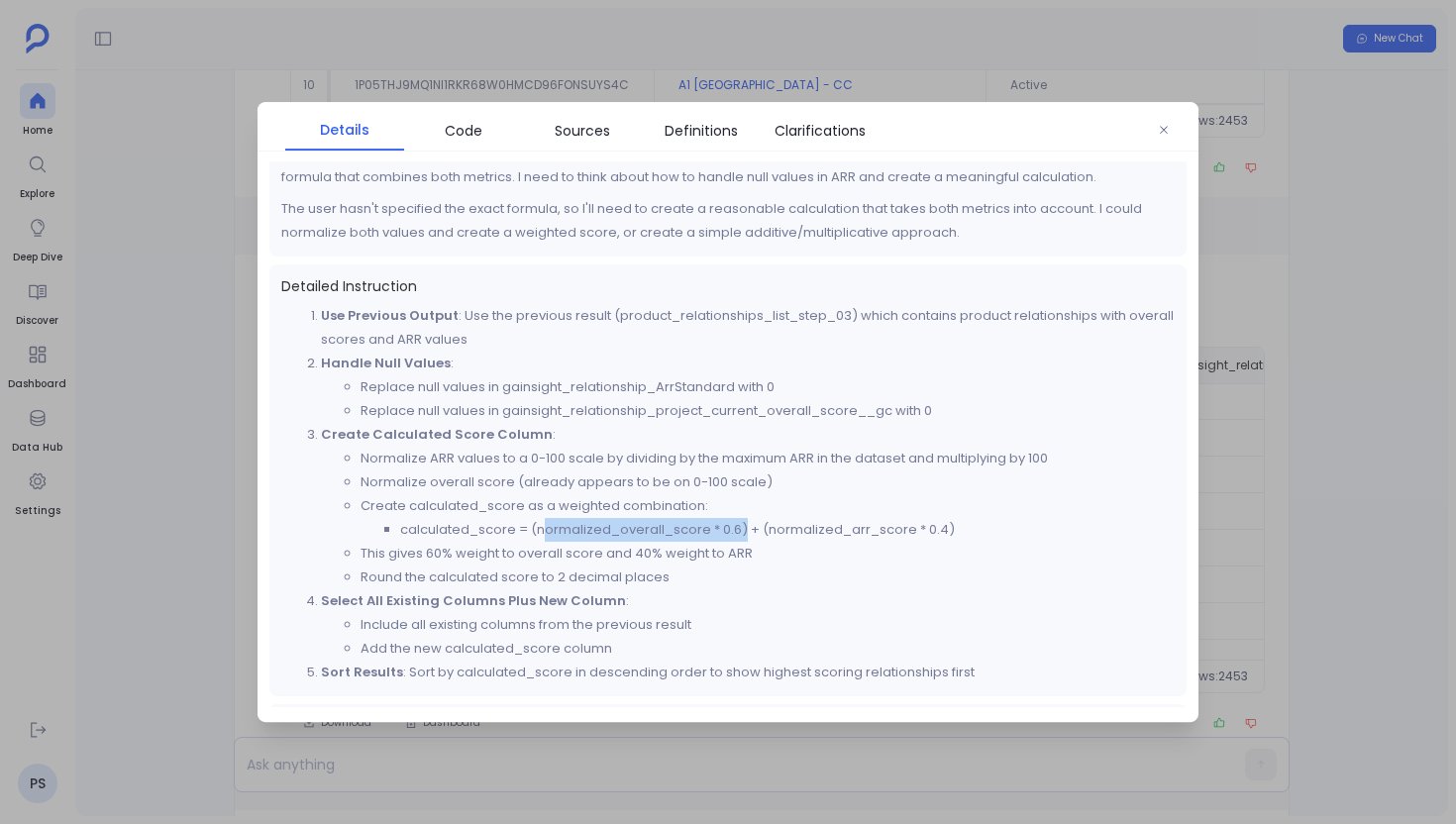 drag, startPoint x: 742, startPoint y: 531, endPoint x: 544, endPoint y: 537, distance: 198.09089 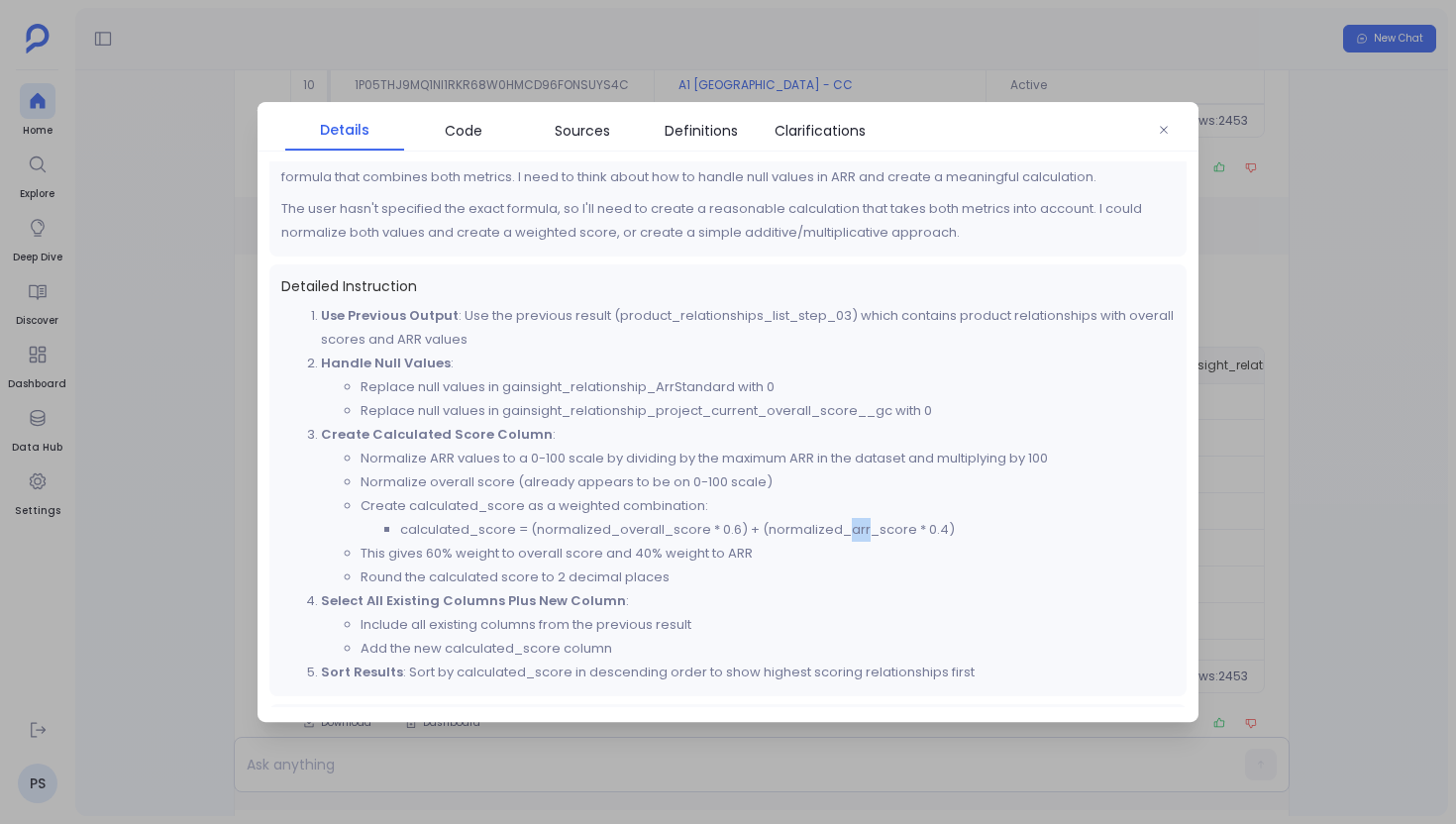 drag, startPoint x: 844, startPoint y: 530, endPoint x: 869, endPoint y: 530, distance: 25 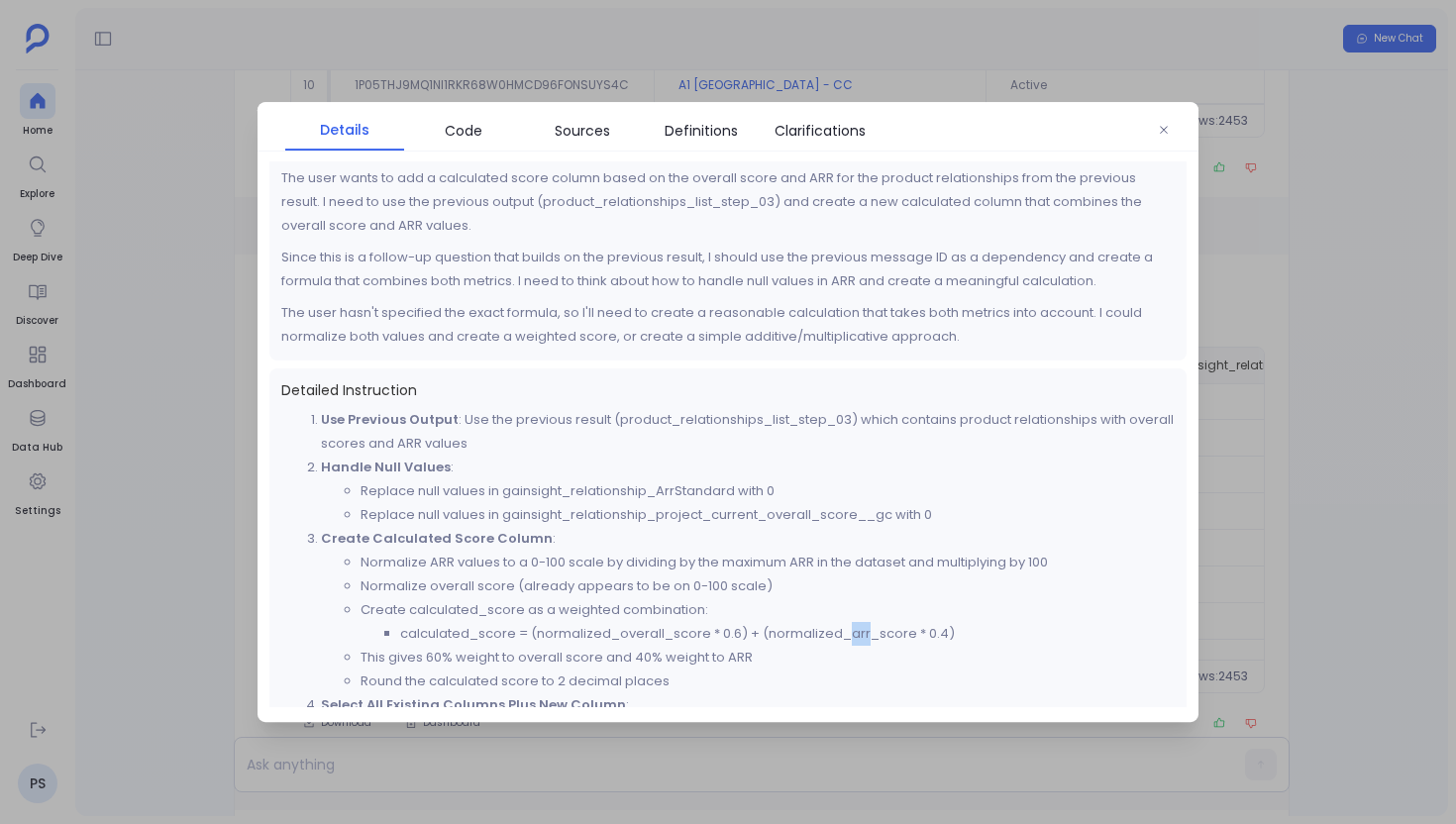 scroll, scrollTop: 35, scrollLeft: 0, axis: vertical 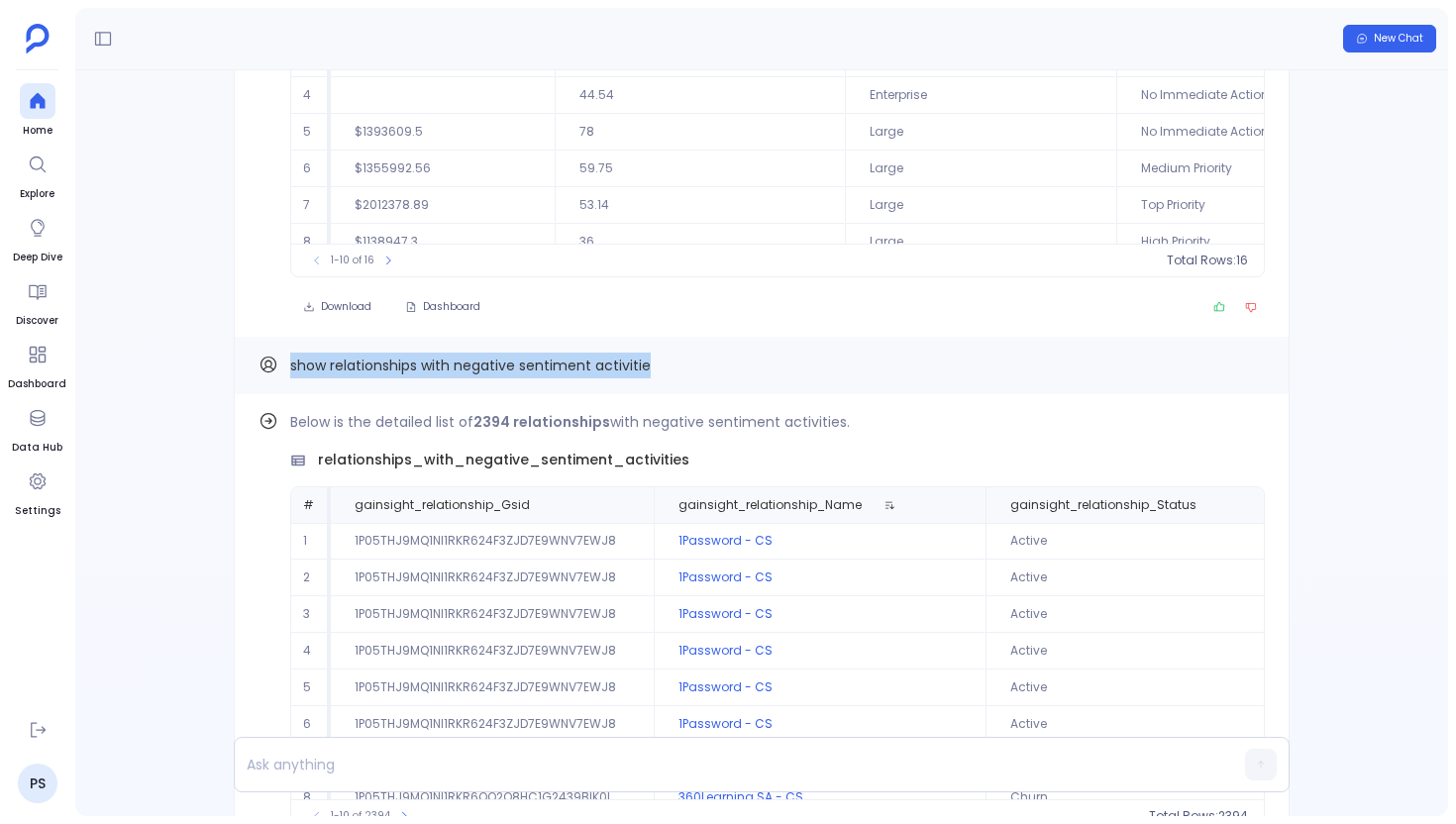 drag, startPoint x: 287, startPoint y: 360, endPoint x: 661, endPoint y: 358, distance: 374.00535 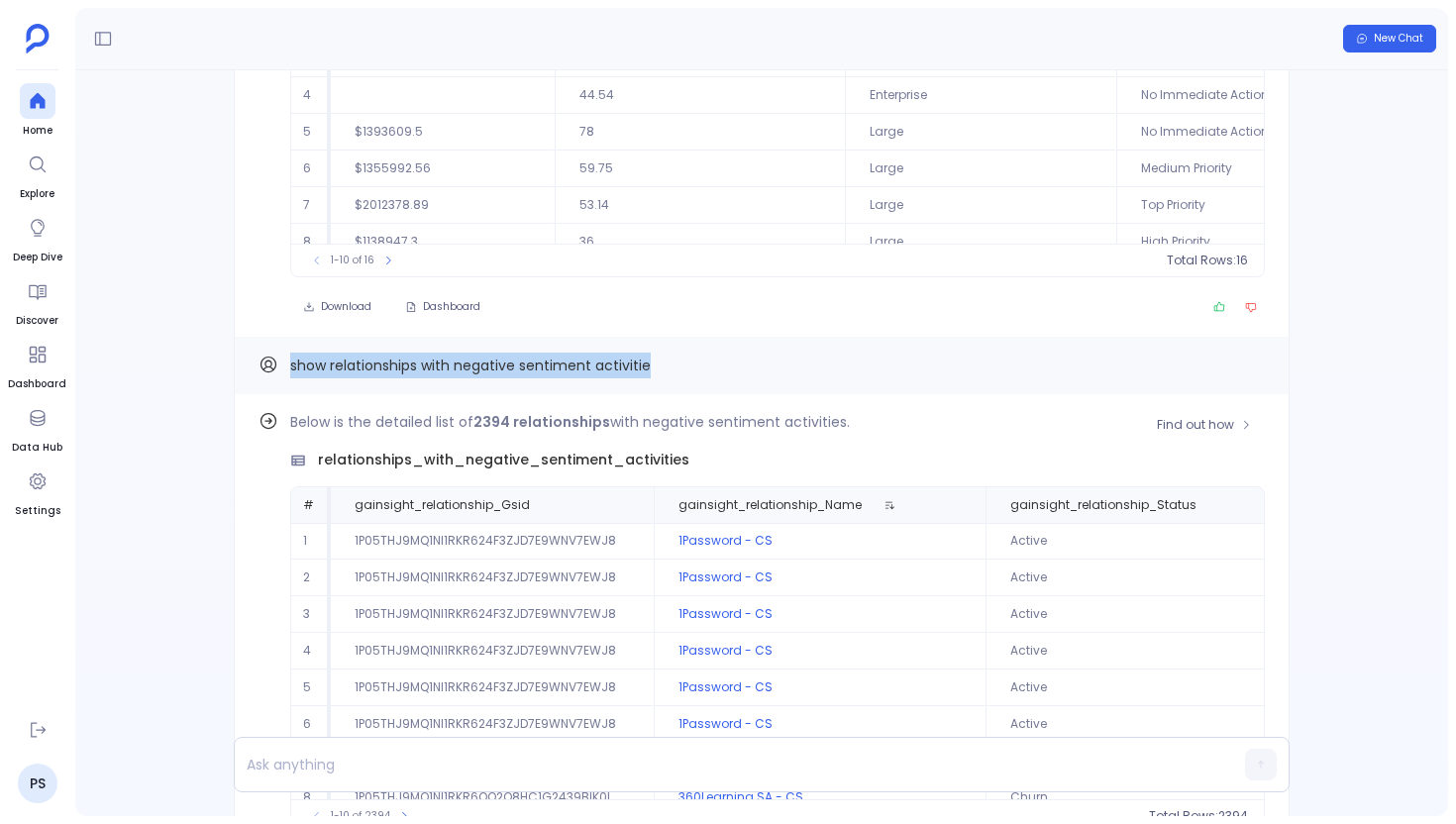 click on "Below is the detailed list of  2394 relationships  with negative sentiment activities." at bounding box center [778, 422] 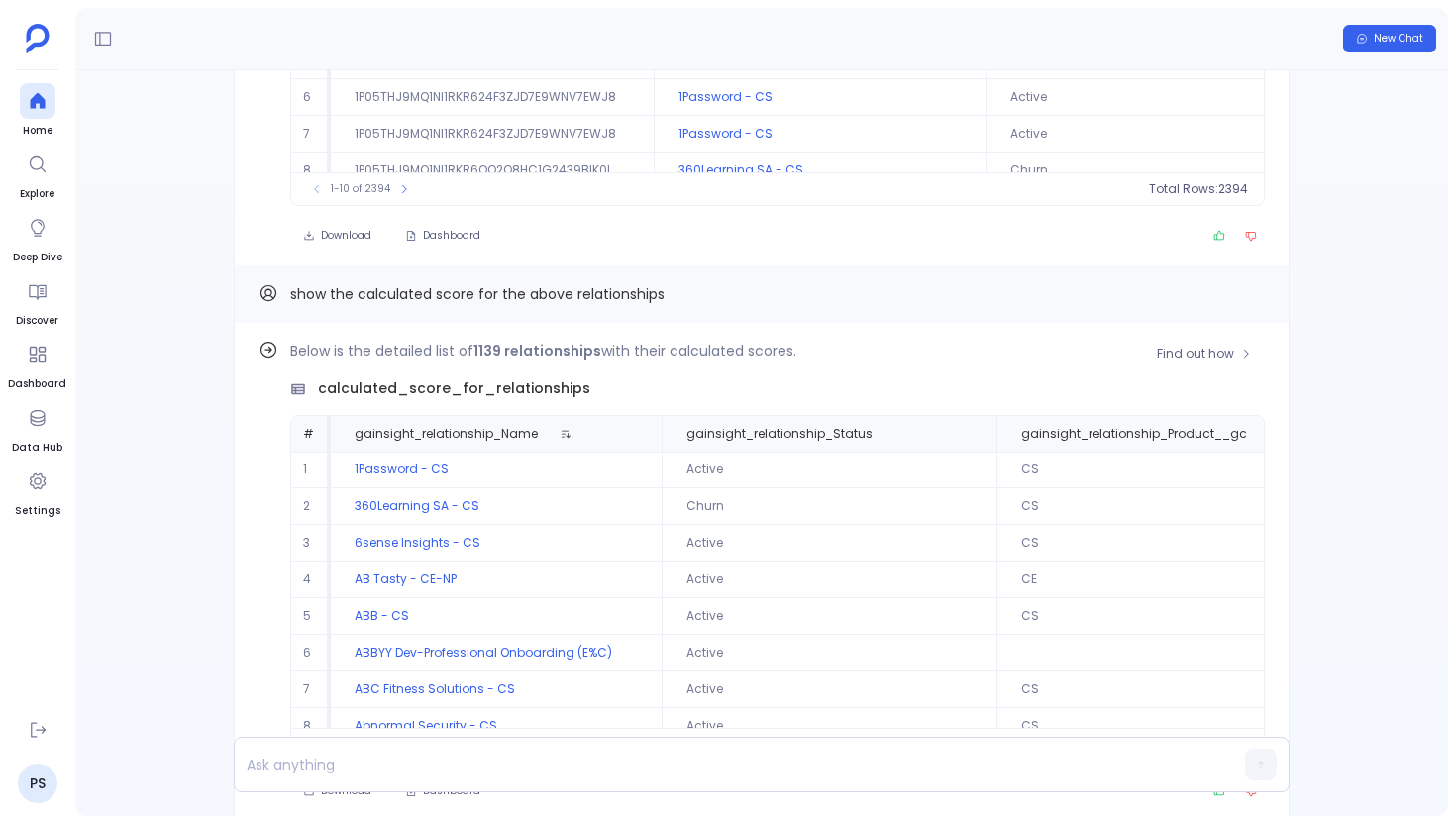 scroll, scrollTop: -2334, scrollLeft: 0, axis: vertical 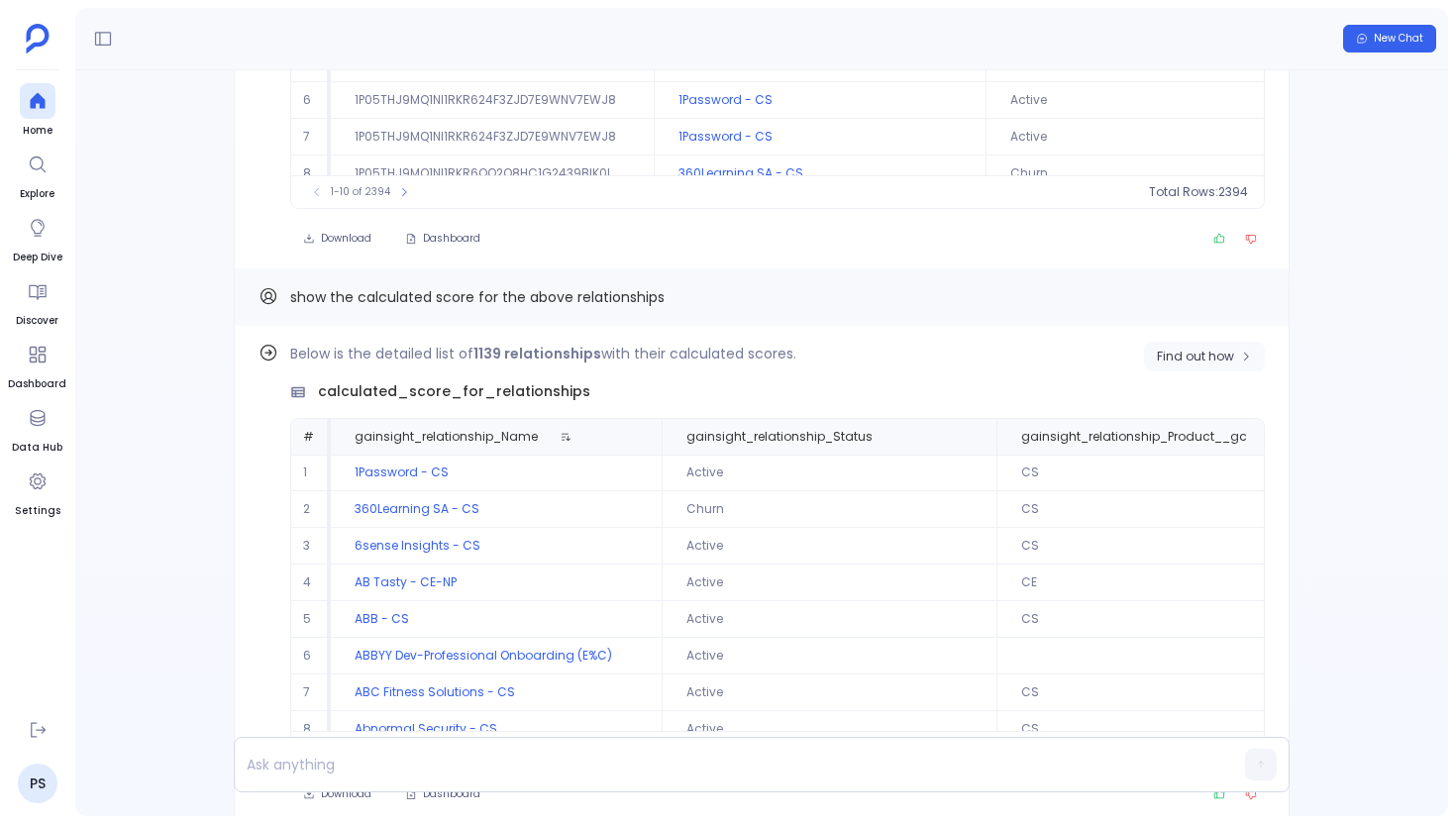click on "Find out how" at bounding box center [1196, 357] 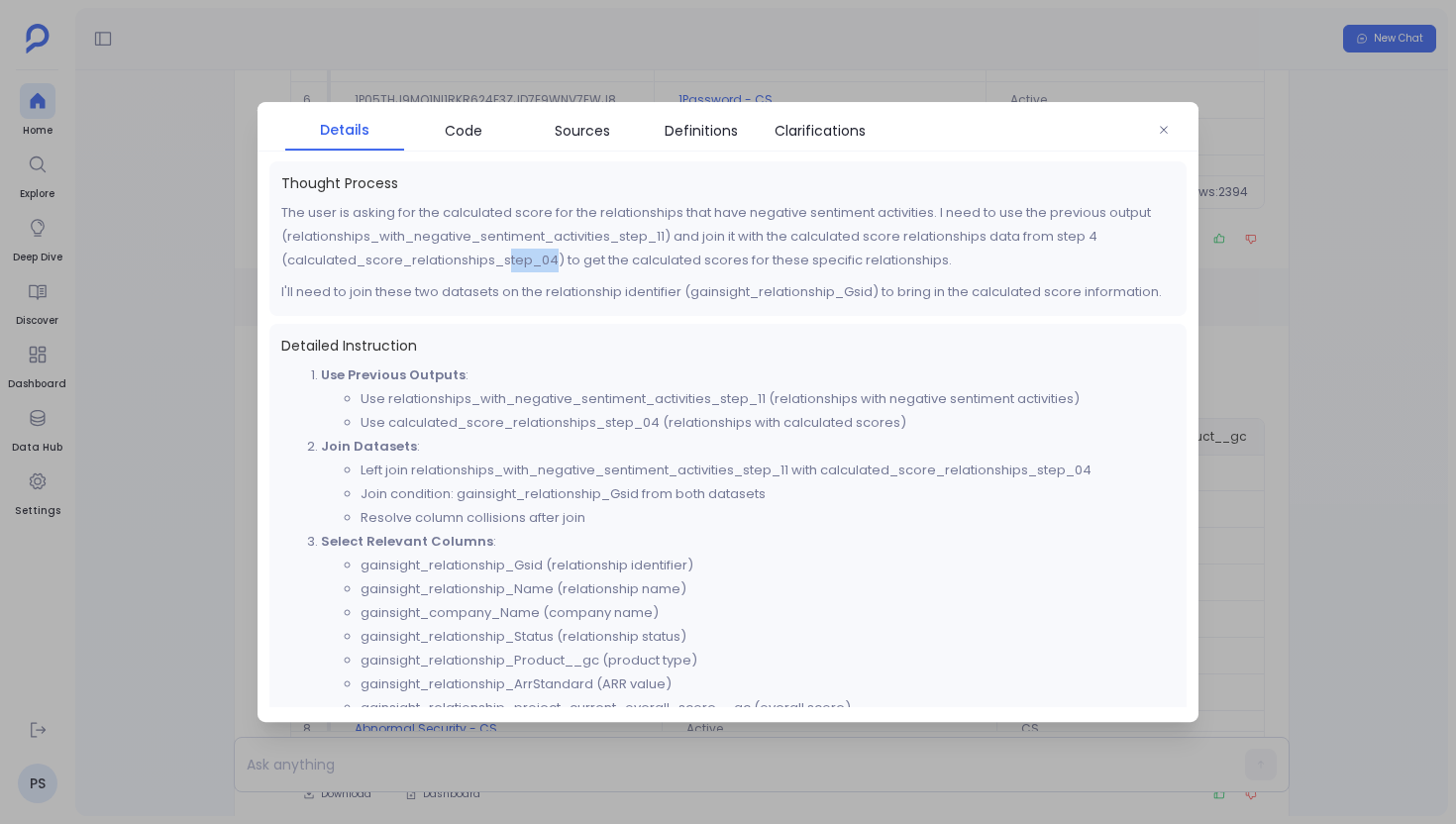 drag, startPoint x: 555, startPoint y: 263, endPoint x: 508, endPoint y: 267, distance: 47.169906 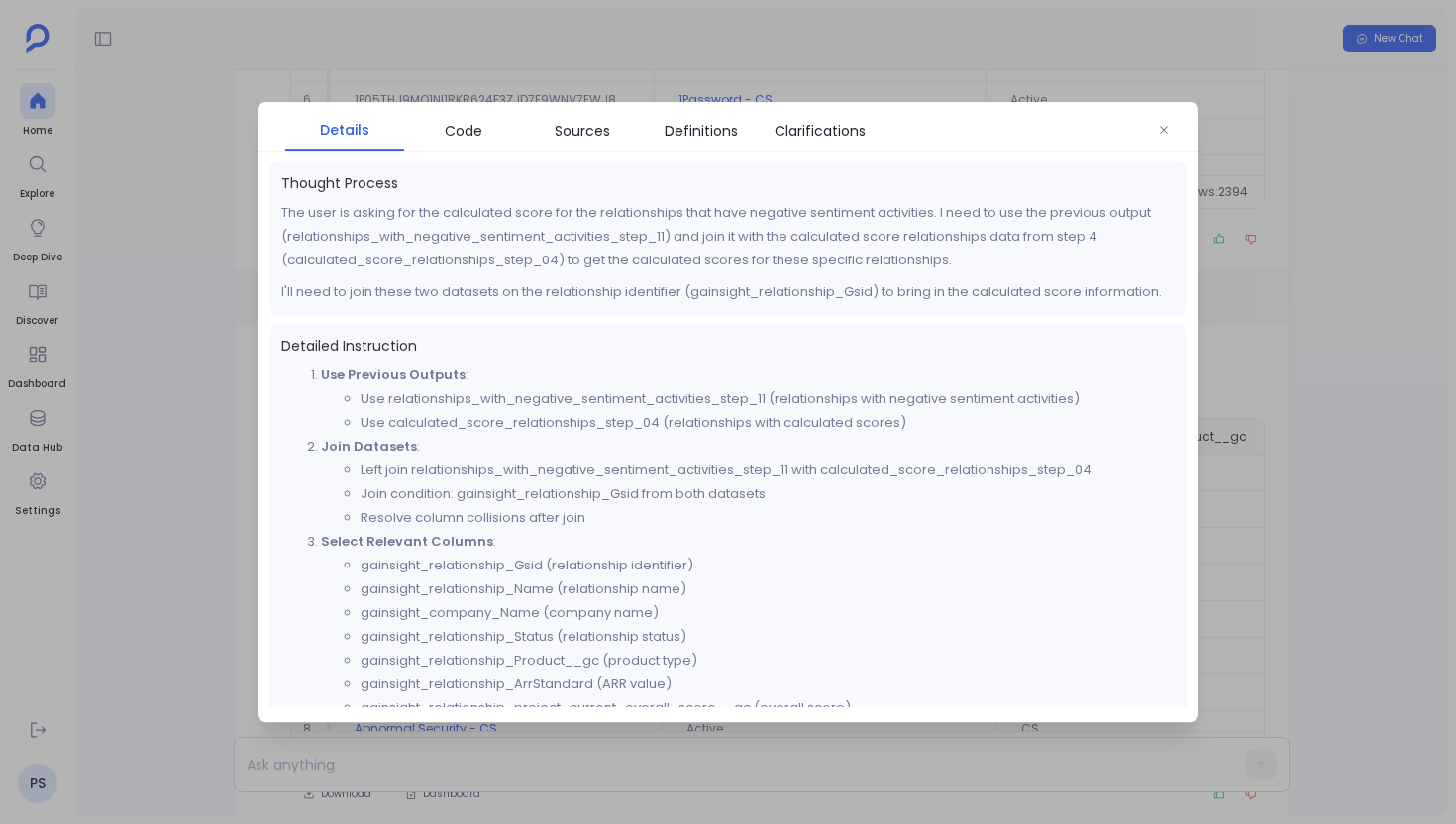 click at bounding box center [728, 412] 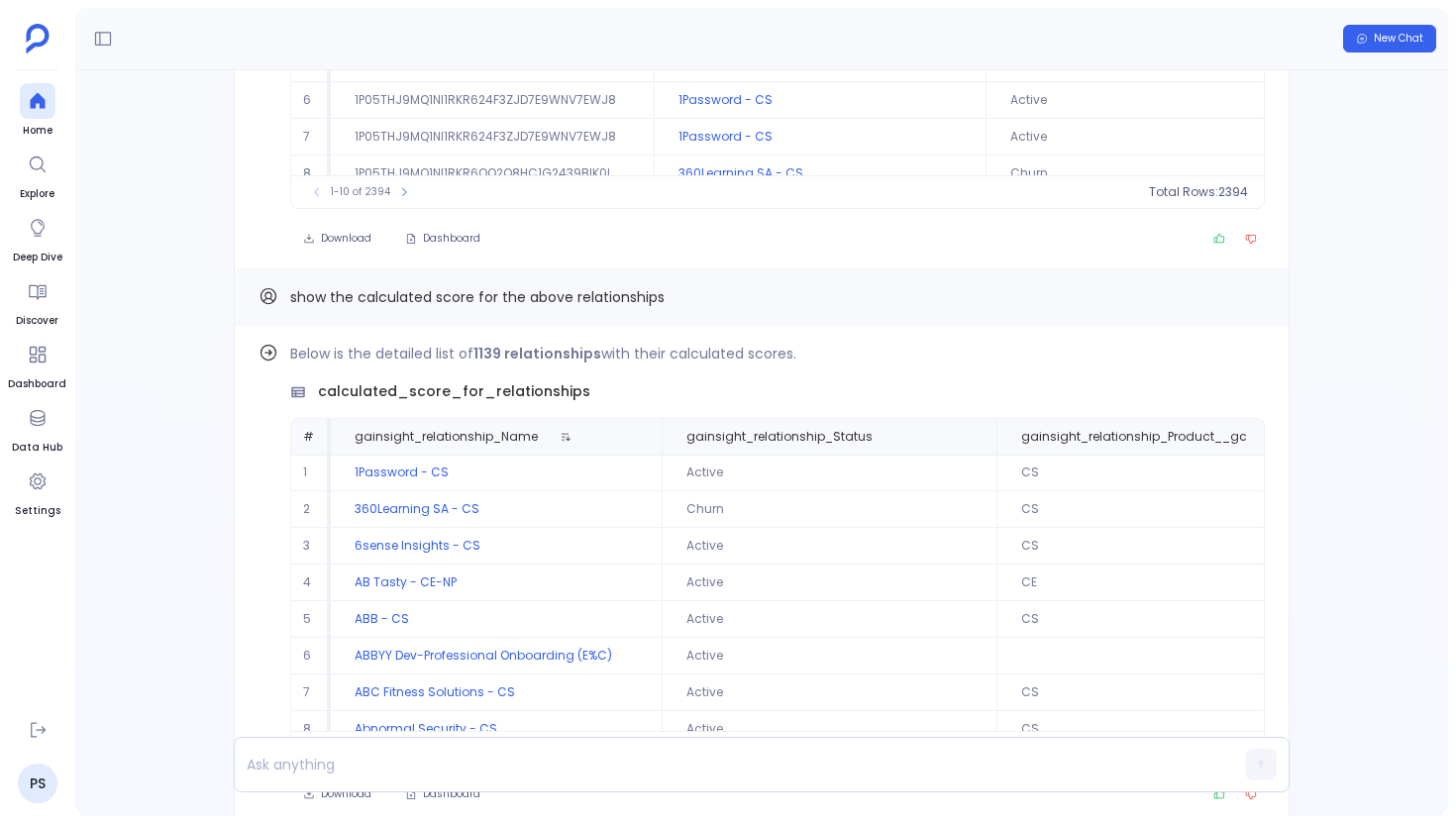 click on "show the calculated score for the above relationships" at bounding box center (477, 297) 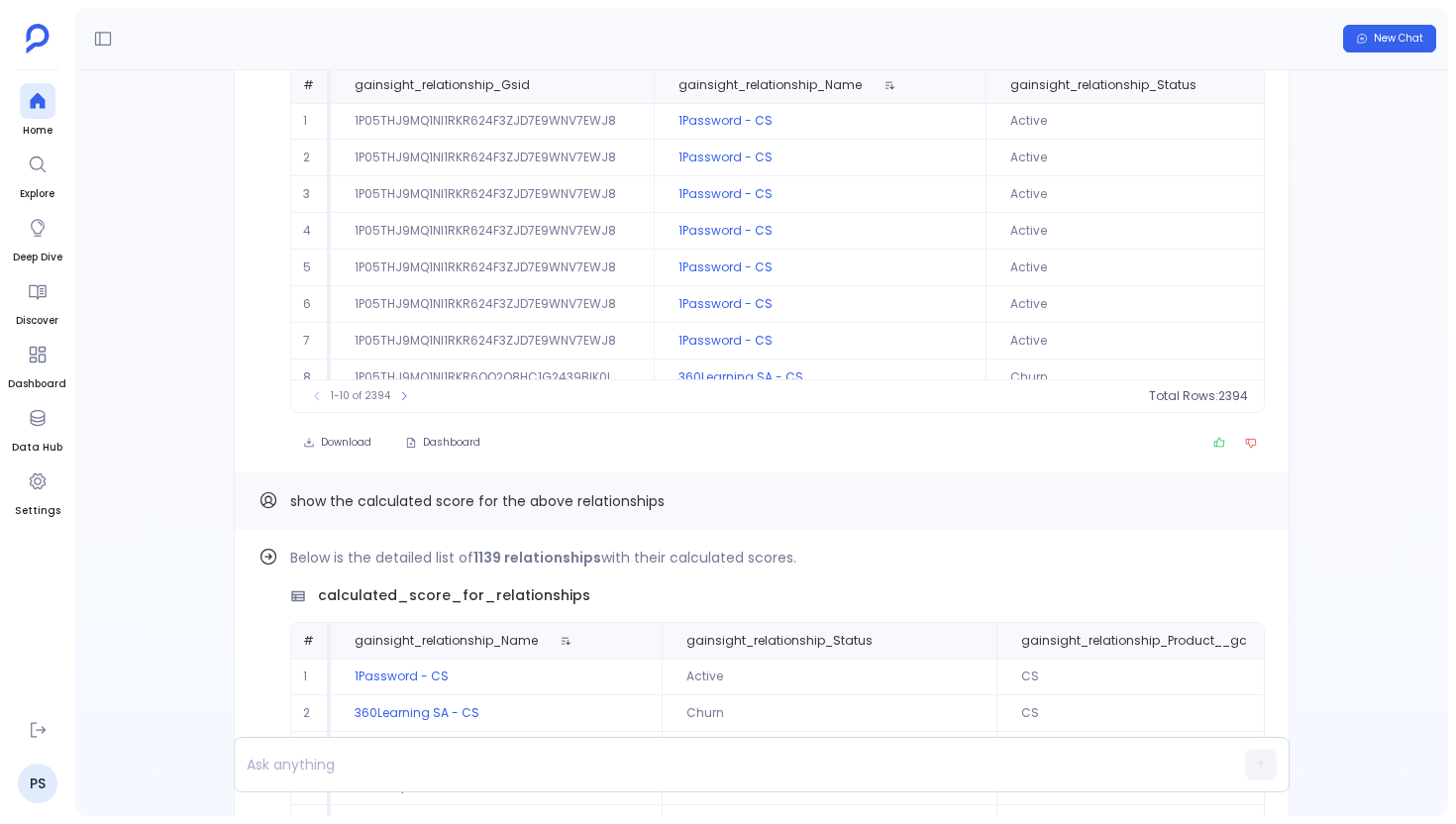scroll, scrollTop: -2552, scrollLeft: 0, axis: vertical 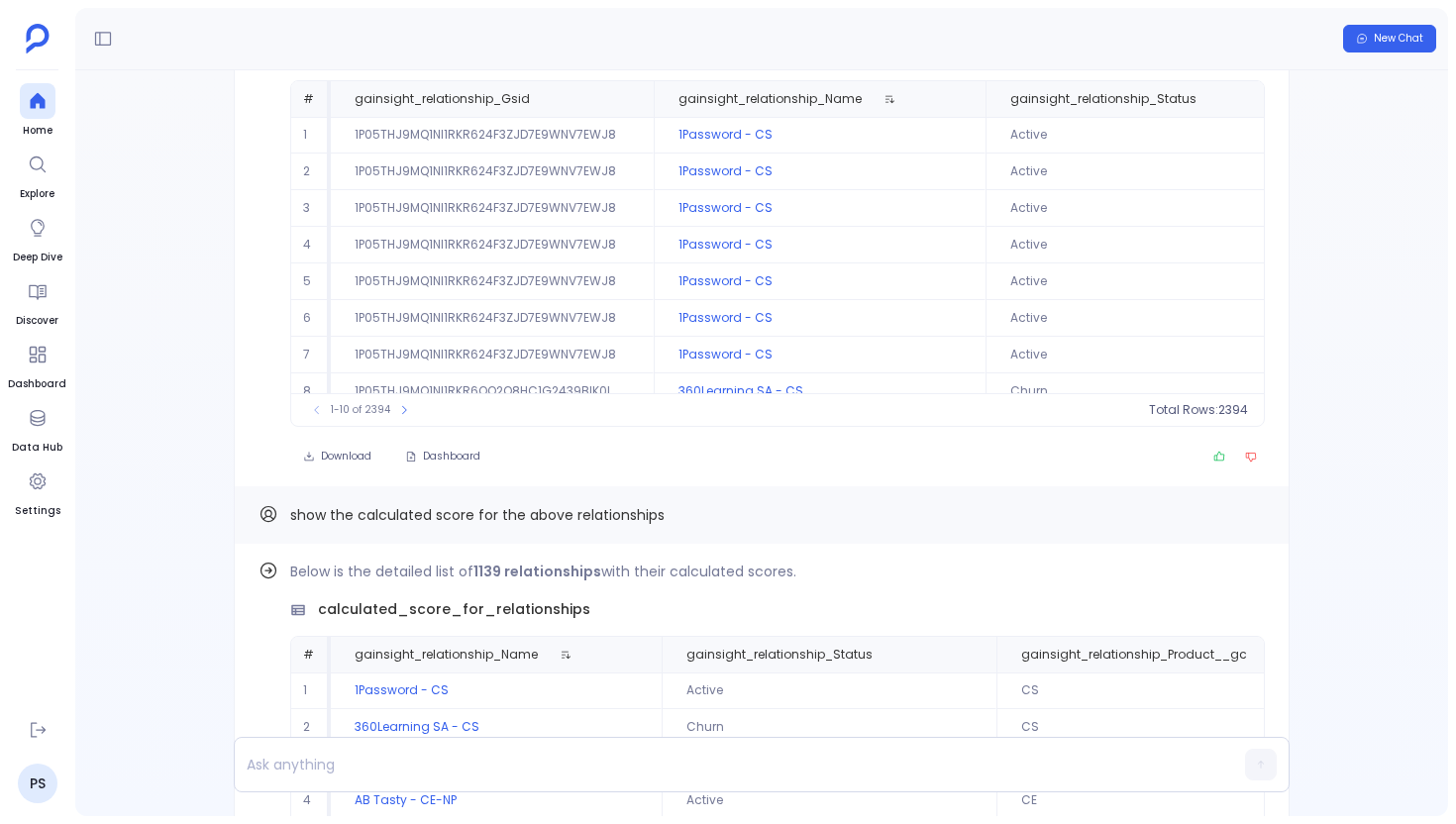 drag, startPoint x: 457, startPoint y: 153, endPoint x: 458, endPoint y: 283, distance: 130.00385 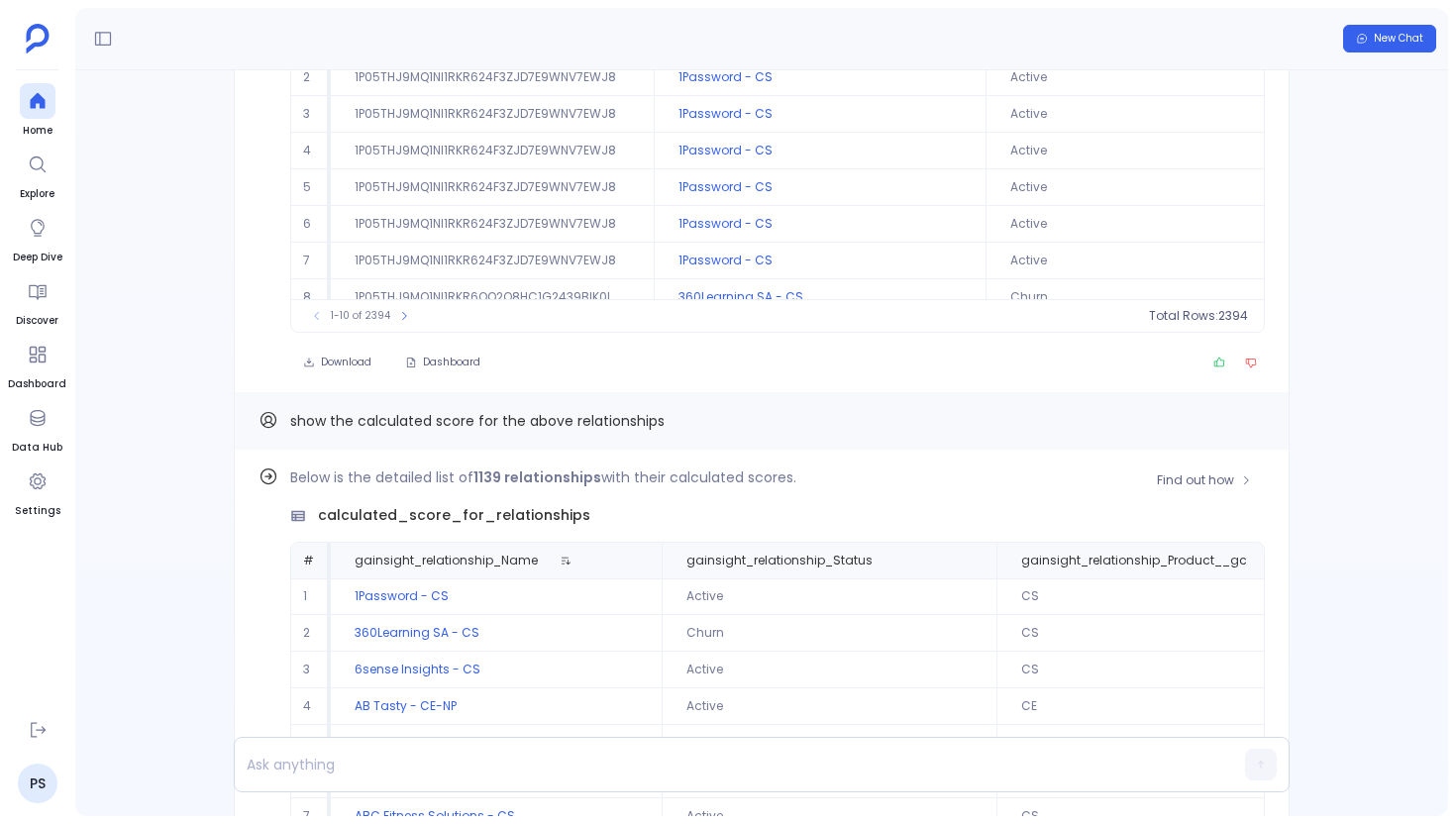 scroll, scrollTop: -2437, scrollLeft: 0, axis: vertical 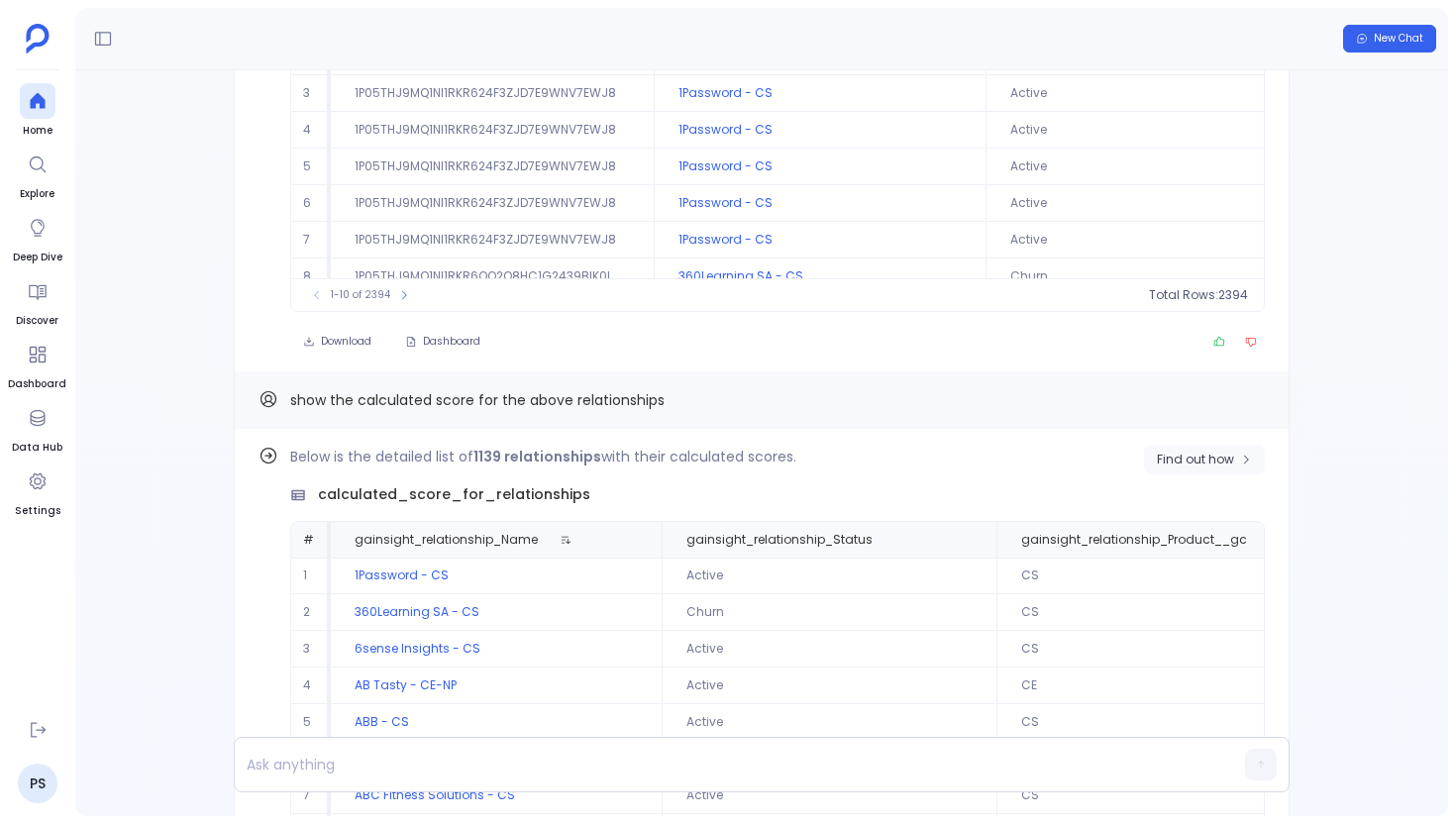 click on "Find out how" at bounding box center [1204, 460] 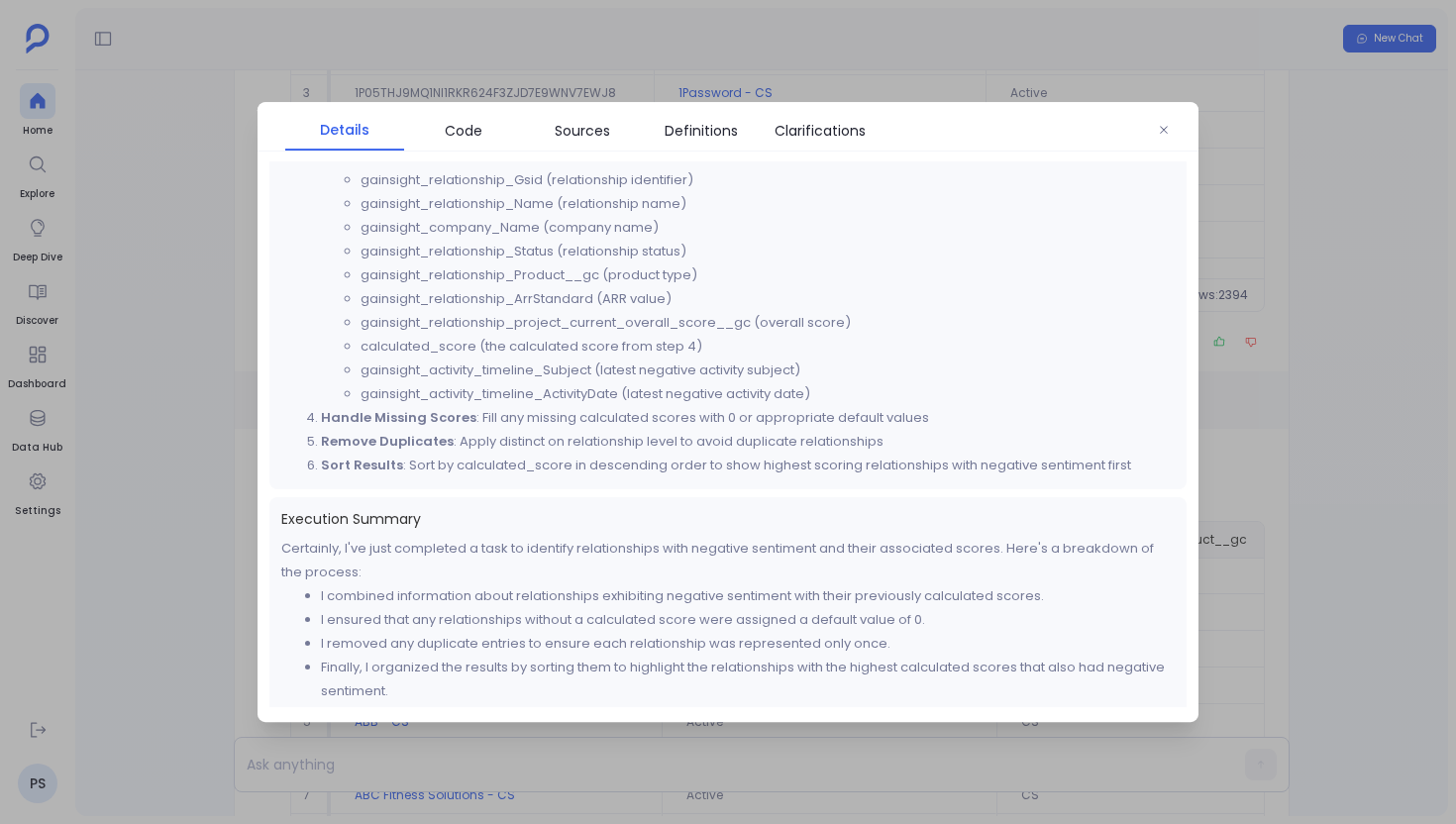 scroll, scrollTop: 394, scrollLeft: 0, axis: vertical 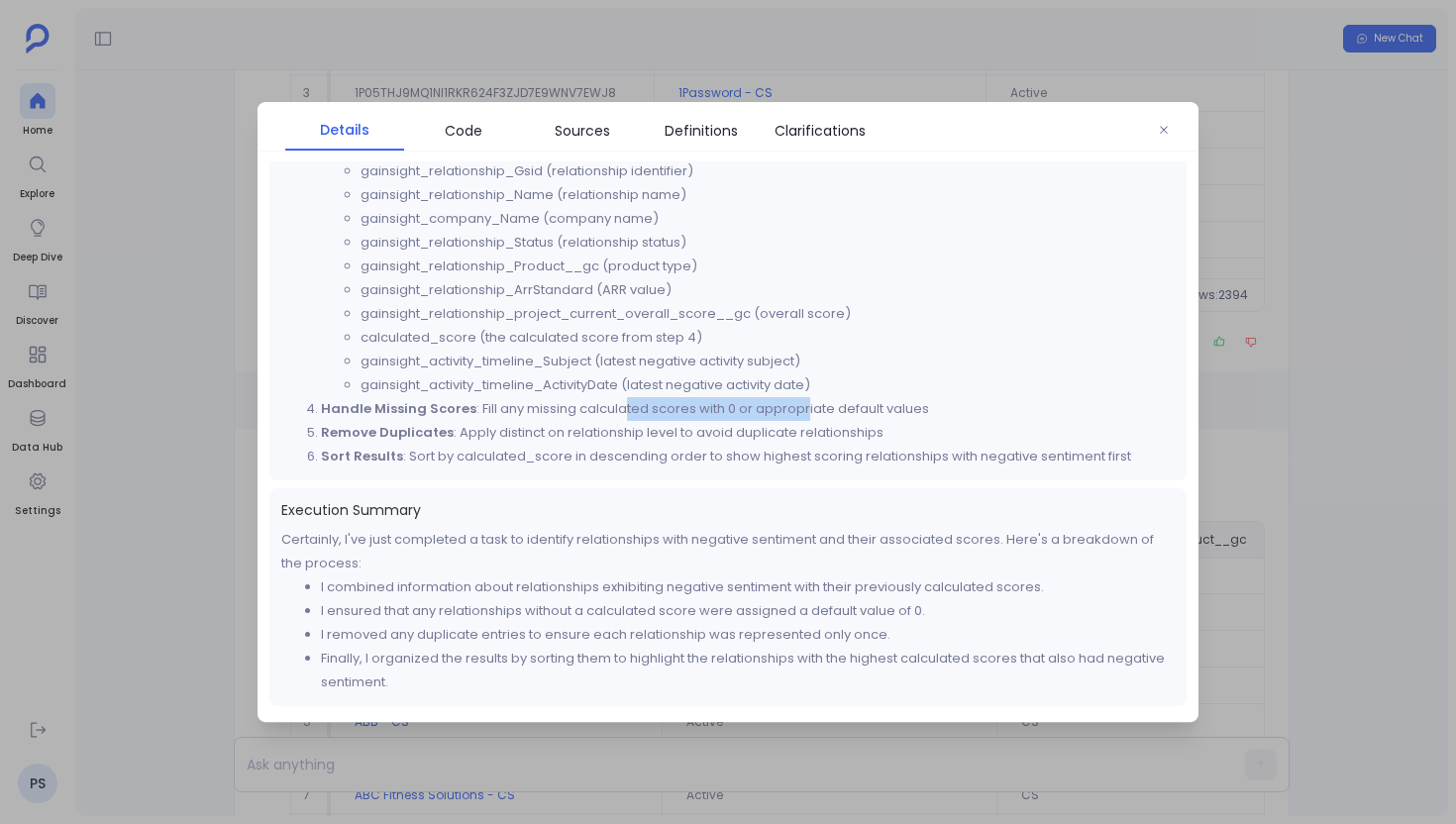 drag, startPoint x: 621, startPoint y: 408, endPoint x: 799, endPoint y: 406, distance: 178.01124 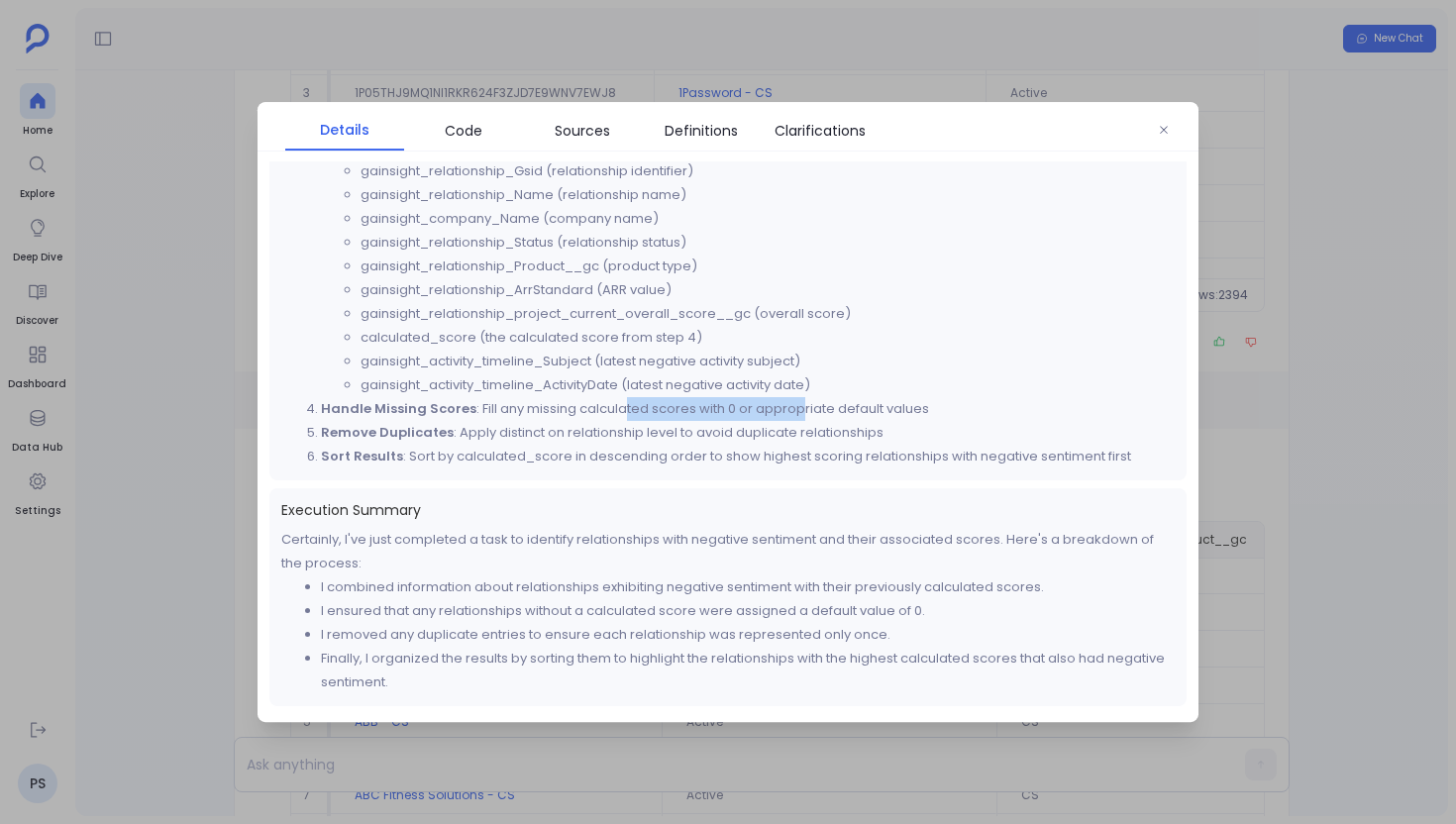 click on "Detailed Instruction
Use Previous Outputs :
Use relationships_with_negative_sentiment_activities_step_11 (relationships with negative sentiment activities)
Use calculated_score_relationships_step_04 (relationships with calculated scores)
Join Datasets :
Left join relationships_with_negative_sentiment_activities_step_11 with calculated_score_relationships_step_04
Join condition: gainsight_relationship_Gsid from both datasets
Resolve column collisions after join
Select Relevant Columns :
gainsight_relationship_Gsid (relationship identifier)
gainsight_relationship_Name (relationship name)
gainsight_company_Name (company name)
gainsight_relationship_Status (relationship status)
gainsight_relationship_Product__gc (product type)
gainsight_relationship_ArrStandard (ARR value)
gainsight_relationship_project_current_overall_score__gc (overall score)
calculated_score (the calculated score from step 4)
Handle Missing Scores
Remove Duplicates" at bounding box center (728, 205) 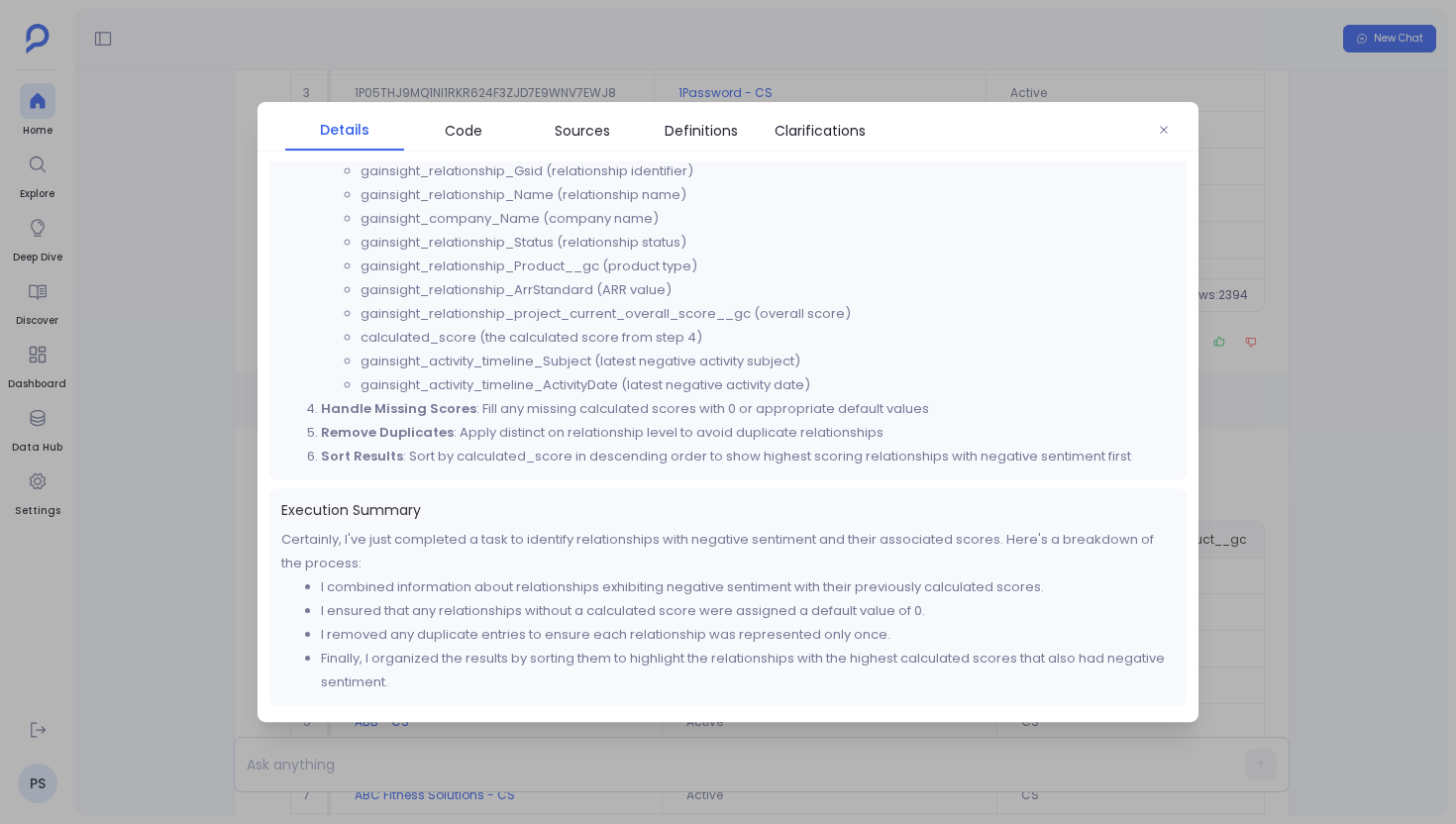 click at bounding box center (728, 412) 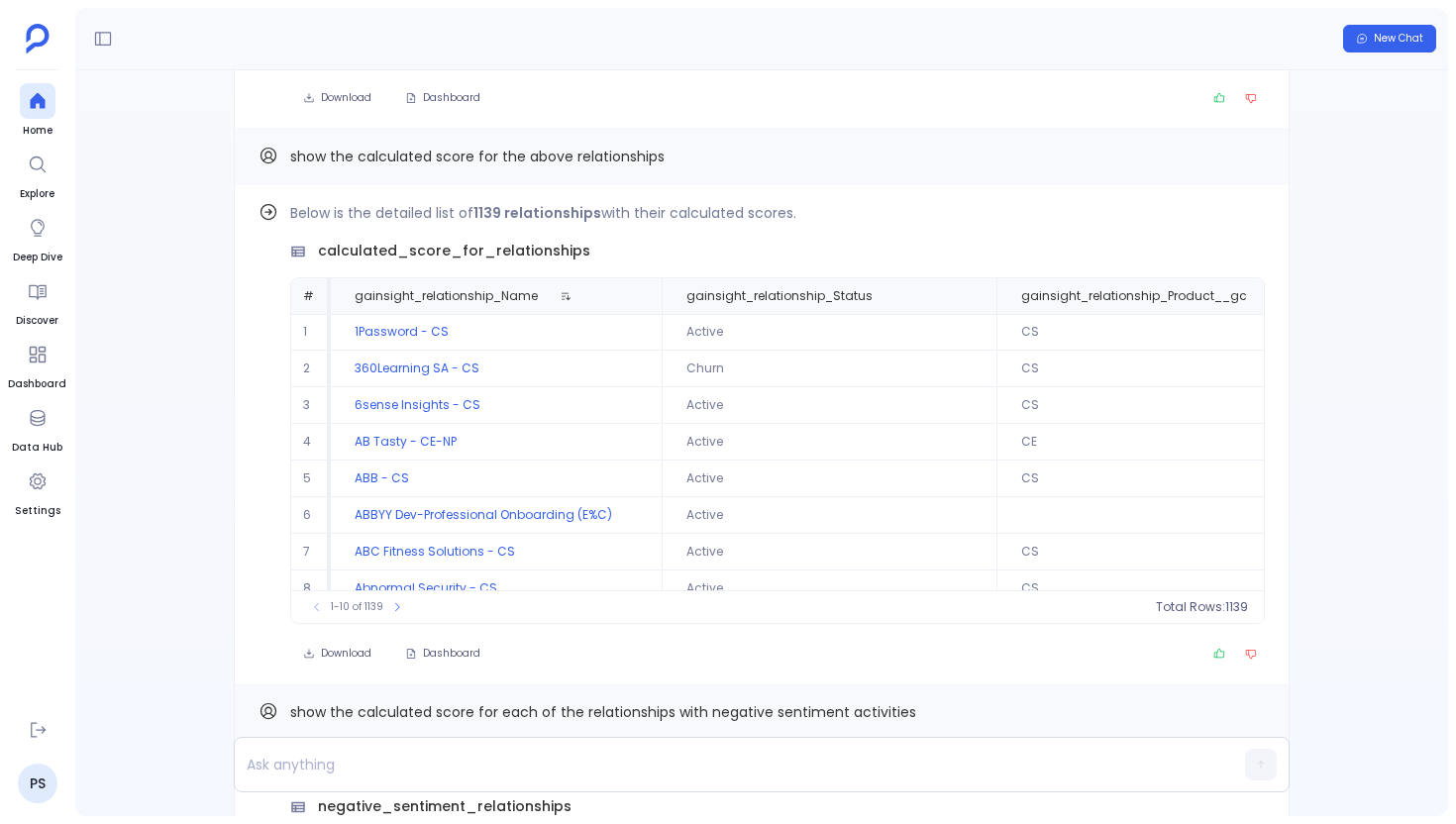 scroll, scrollTop: -2224, scrollLeft: 0, axis: vertical 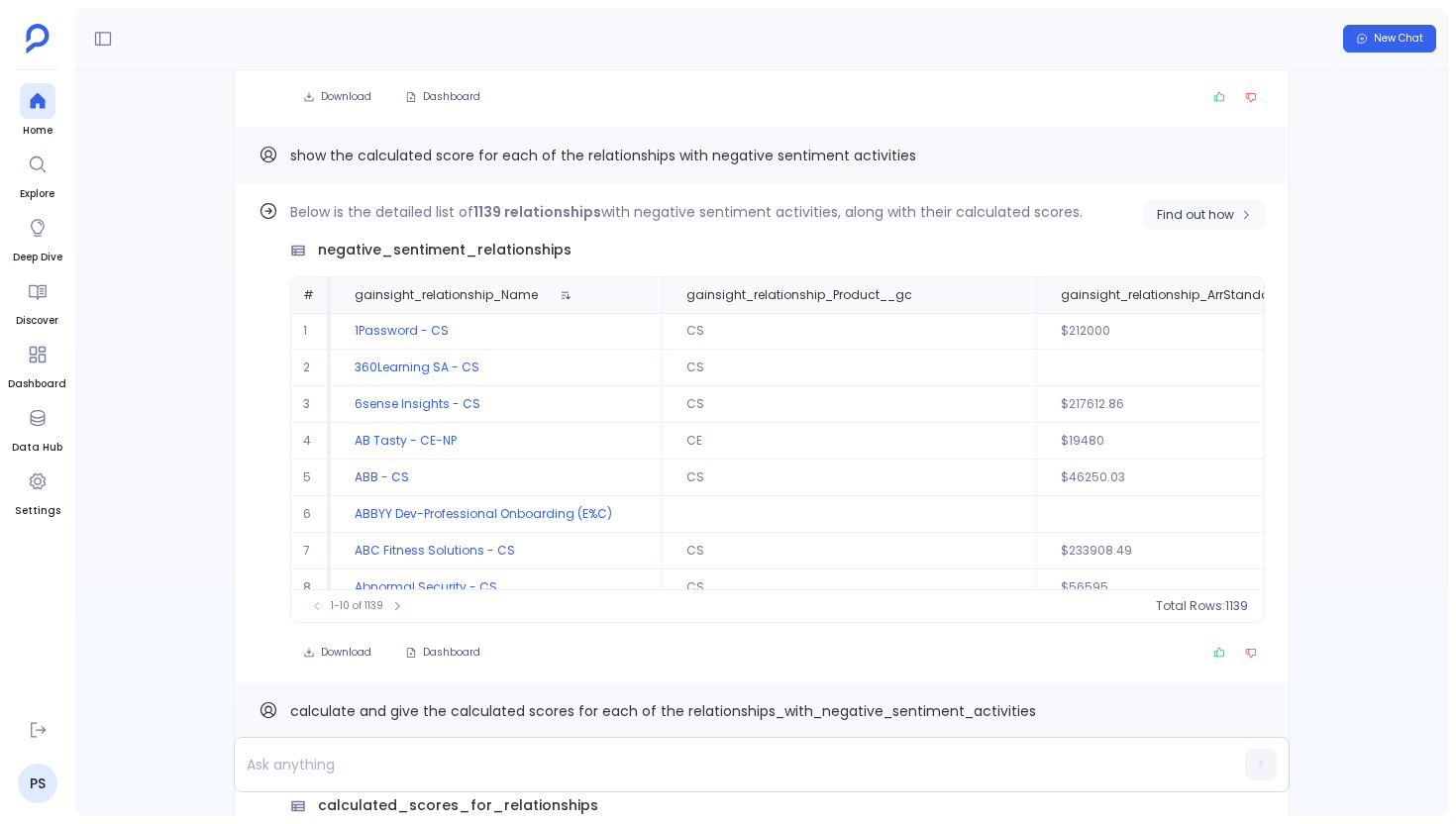 click on "Find out how" at bounding box center [1196, 215] 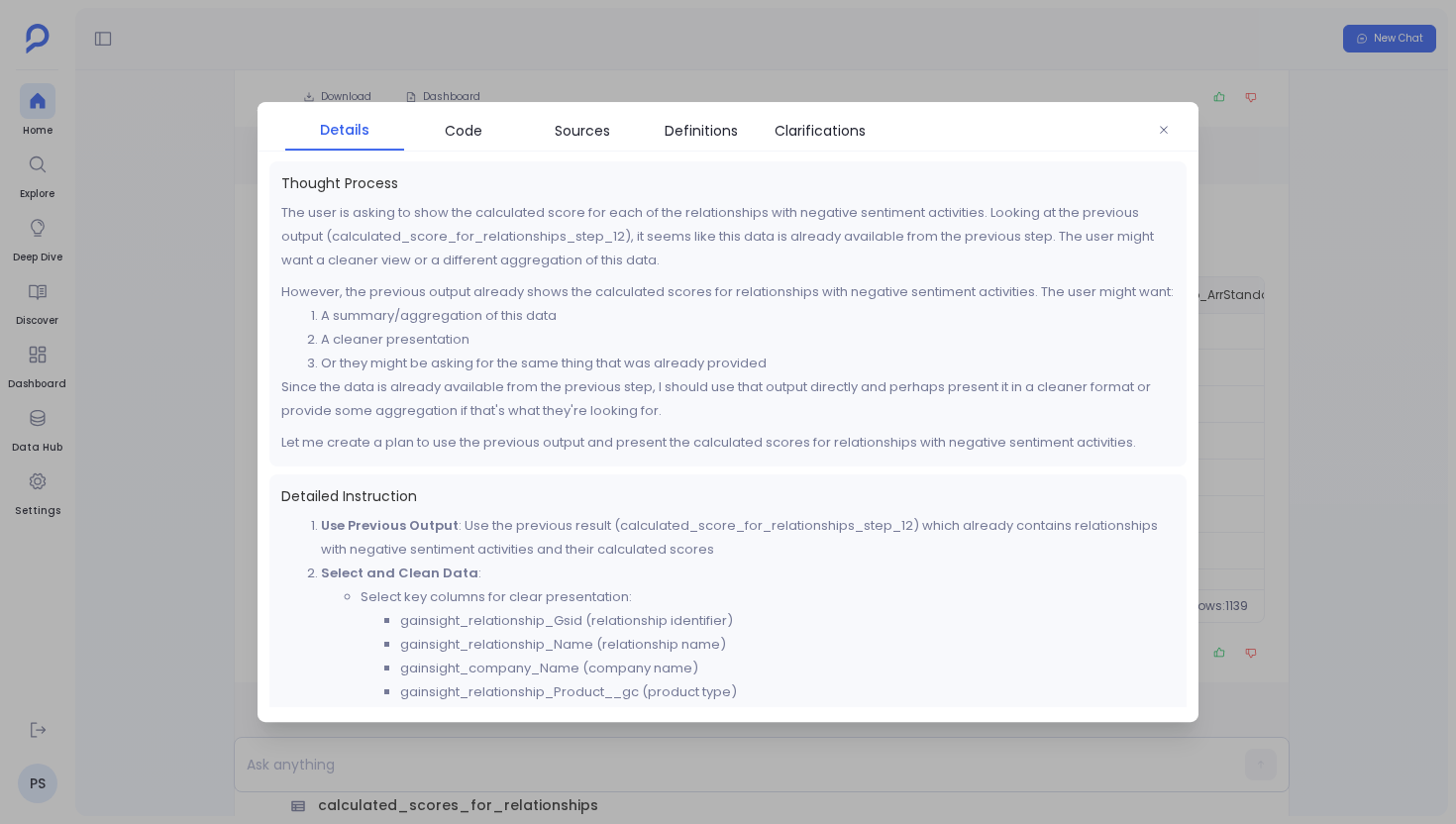 click at bounding box center [728, 412] 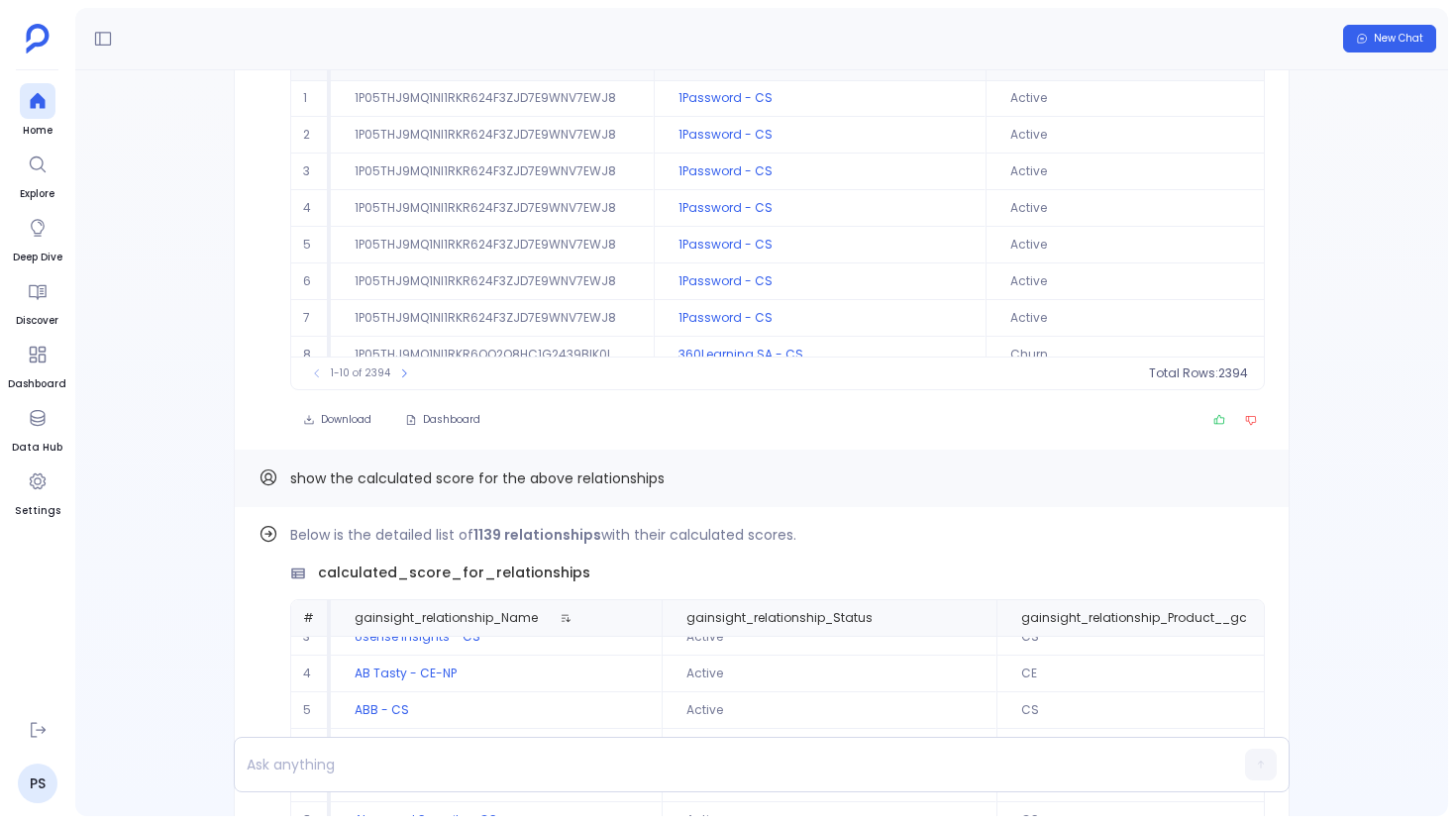 scroll, scrollTop: -2354, scrollLeft: 0, axis: vertical 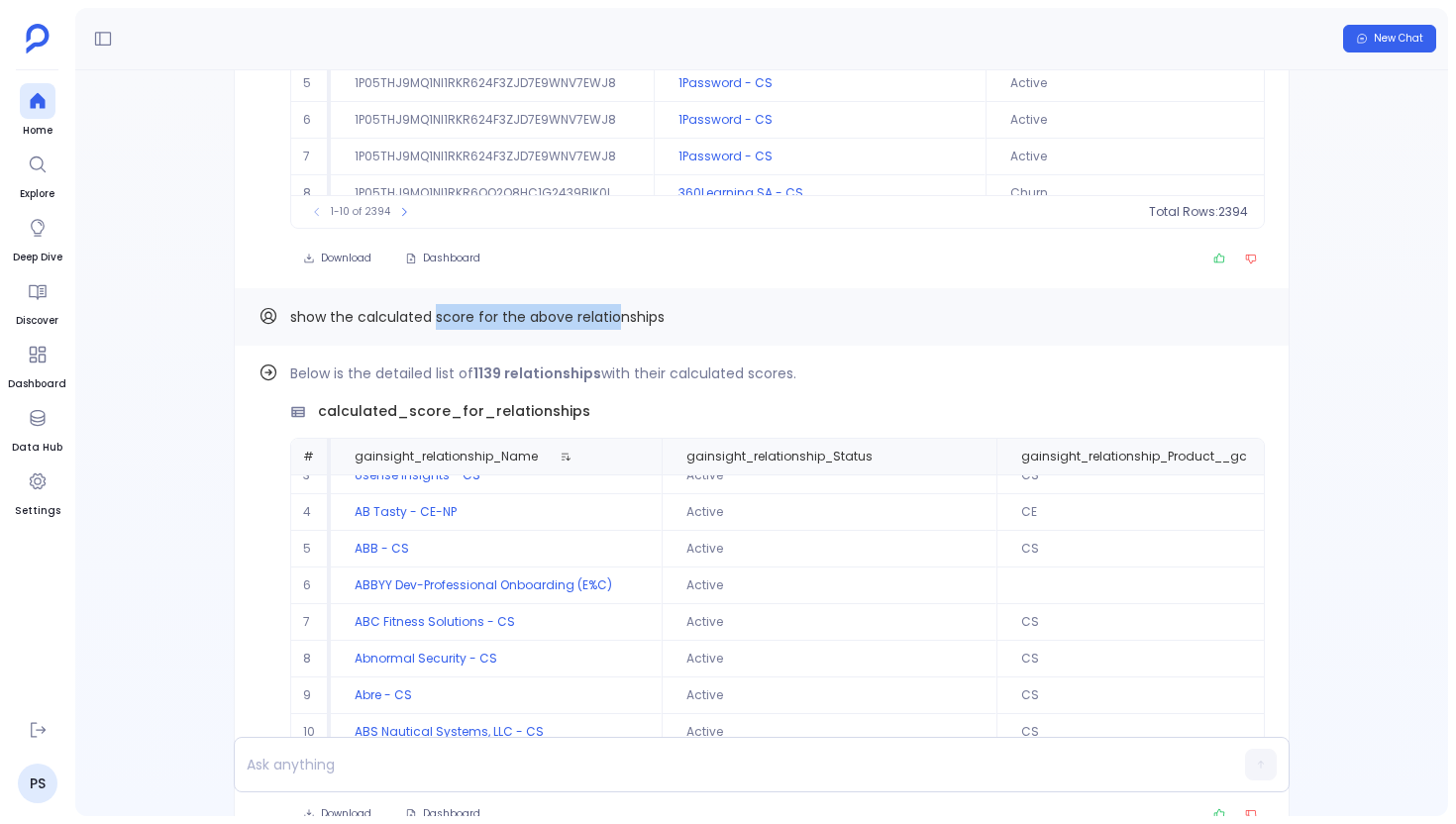 drag, startPoint x: 437, startPoint y: 312, endPoint x: 613, endPoint y: 313, distance: 176.0028 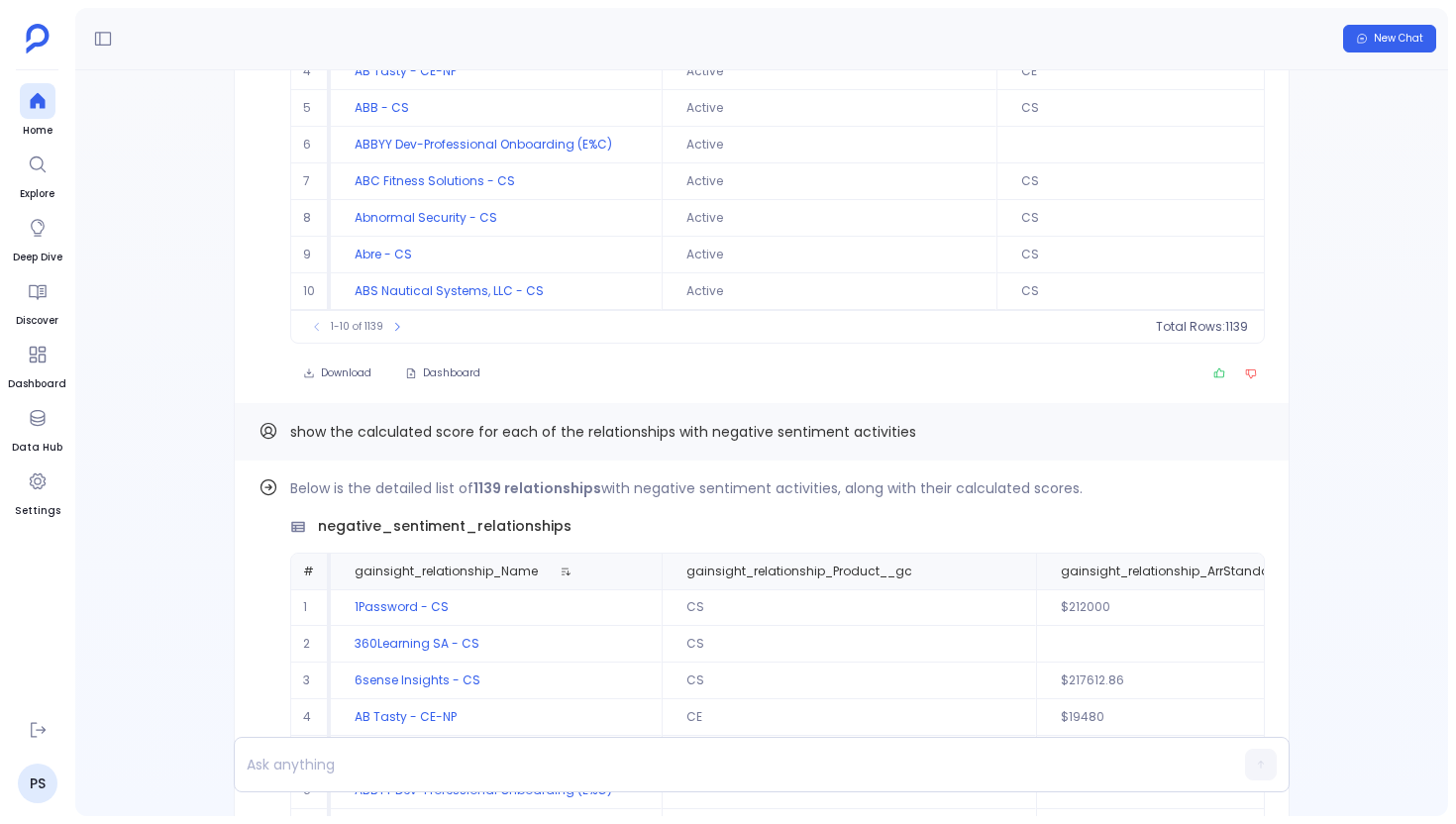 scroll, scrollTop: -1915, scrollLeft: 0, axis: vertical 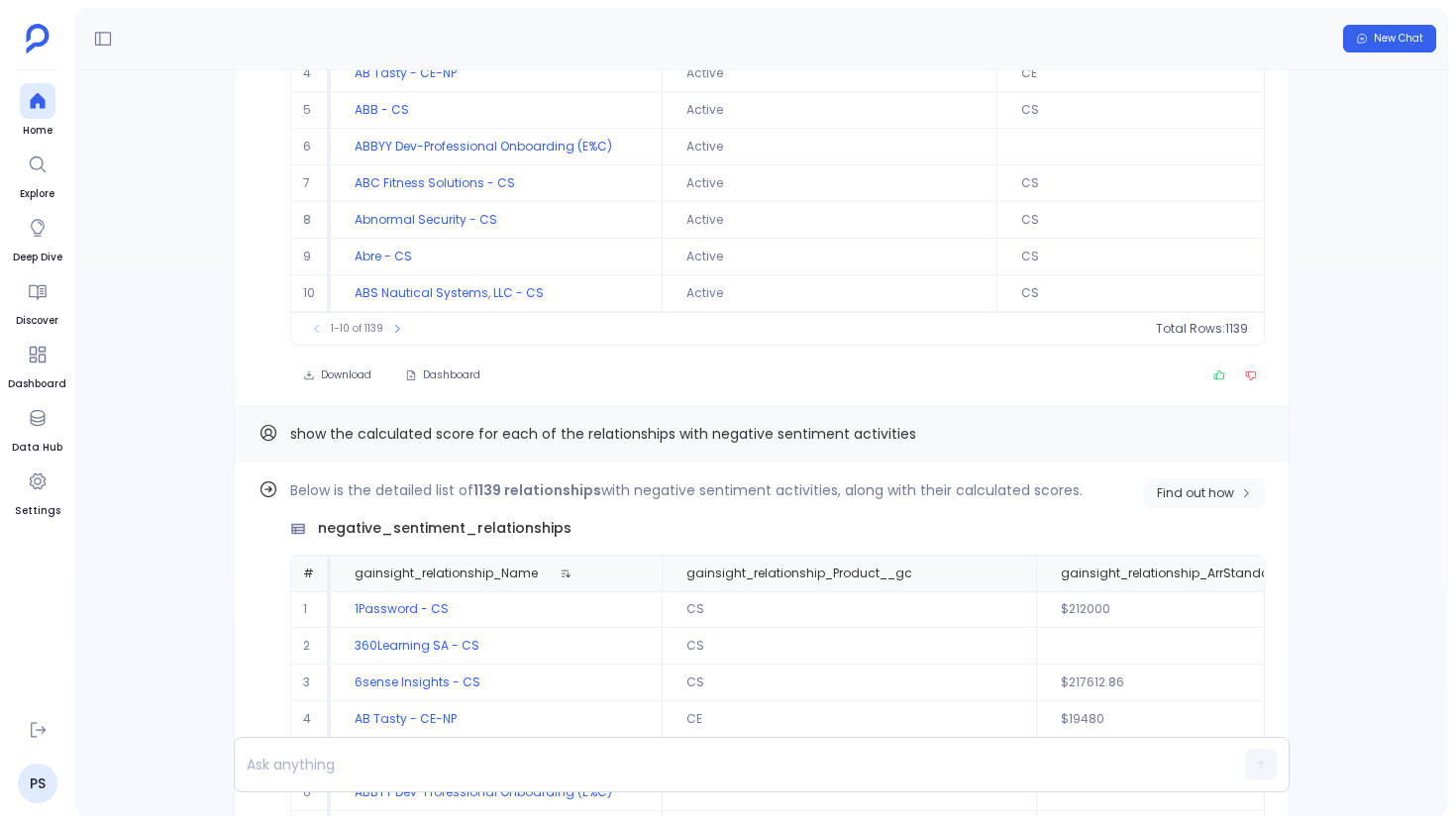 click on "Find out how" at bounding box center (1196, 493) 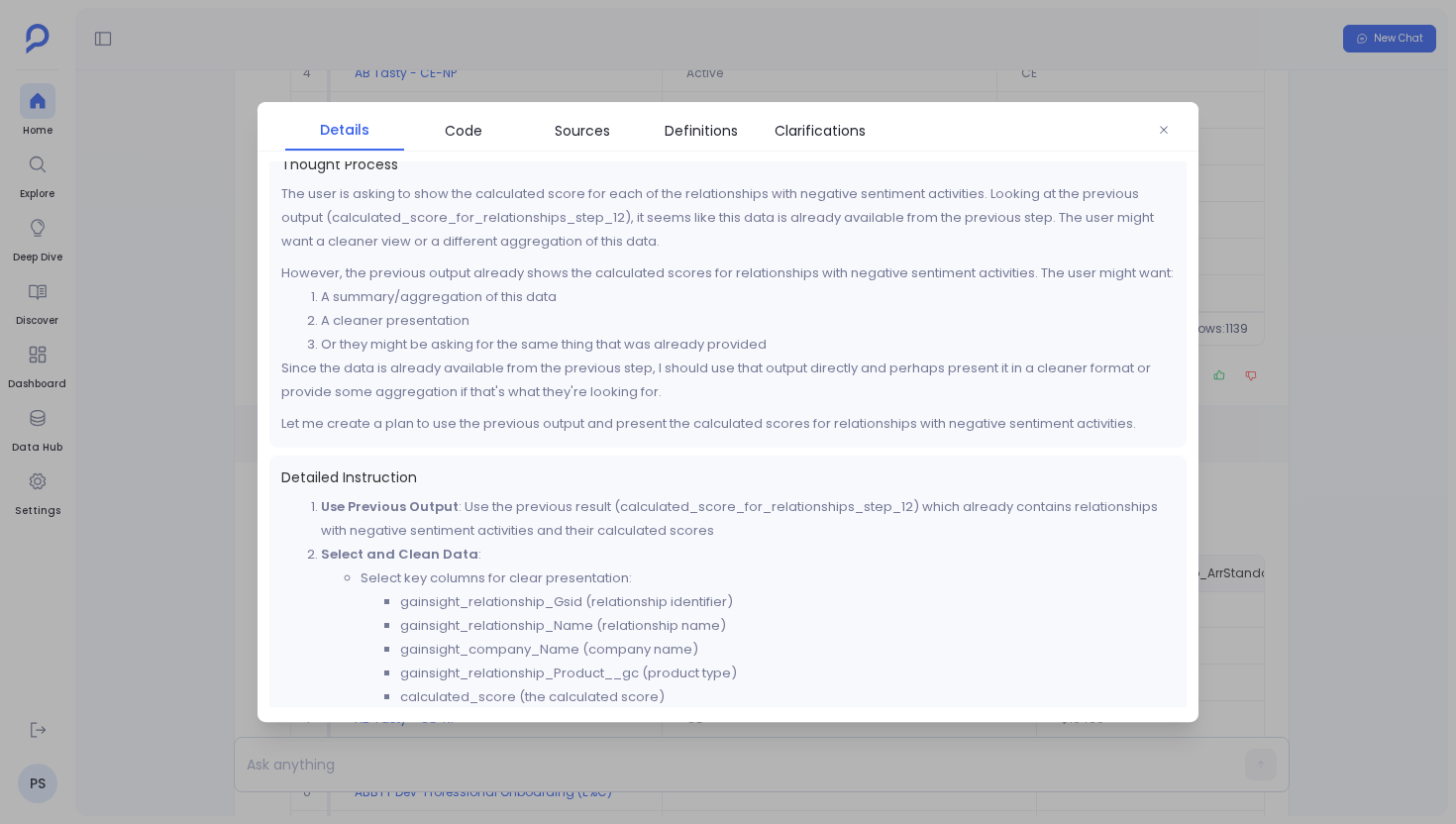 scroll, scrollTop: 0, scrollLeft: 0, axis: both 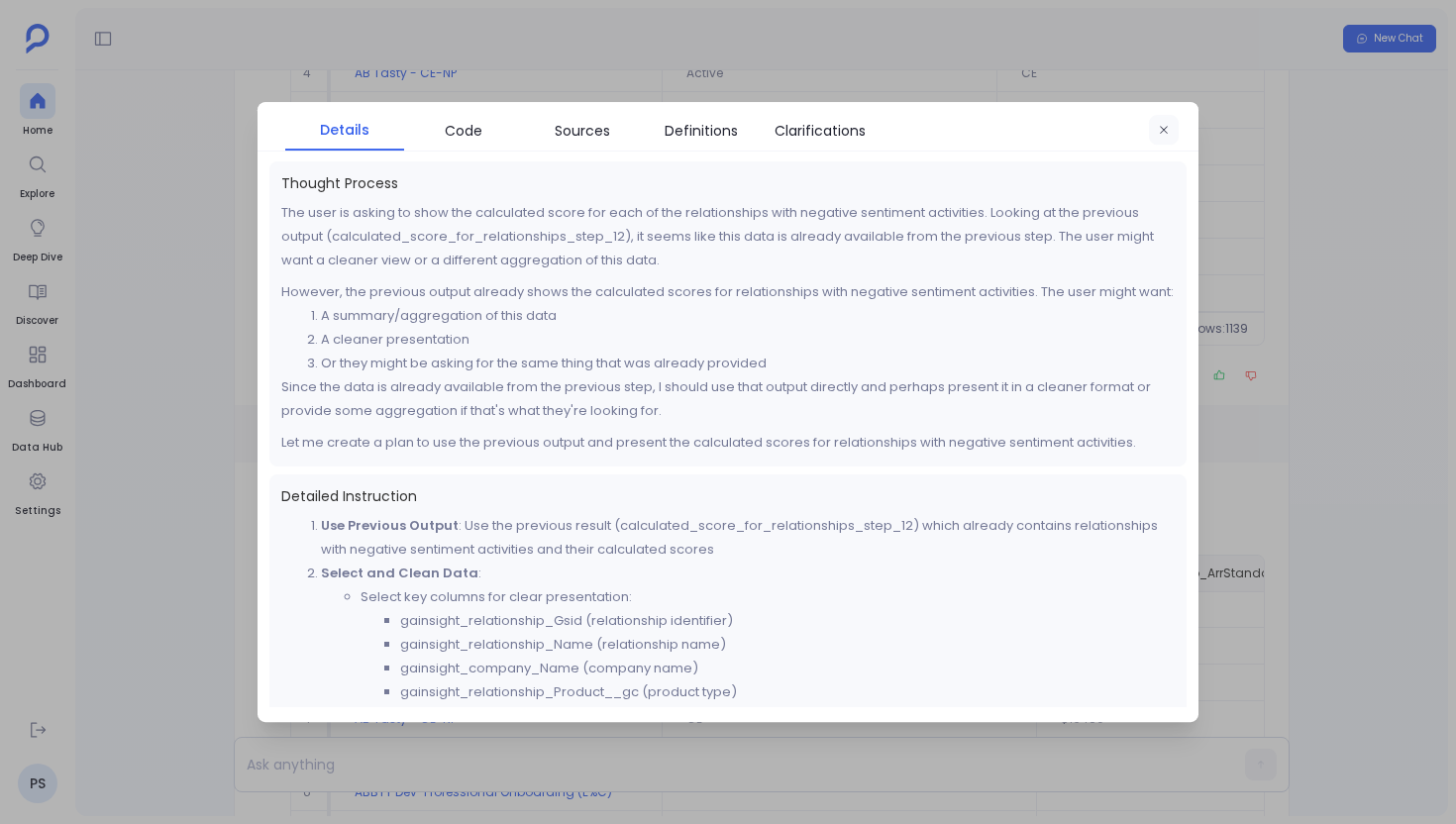 click 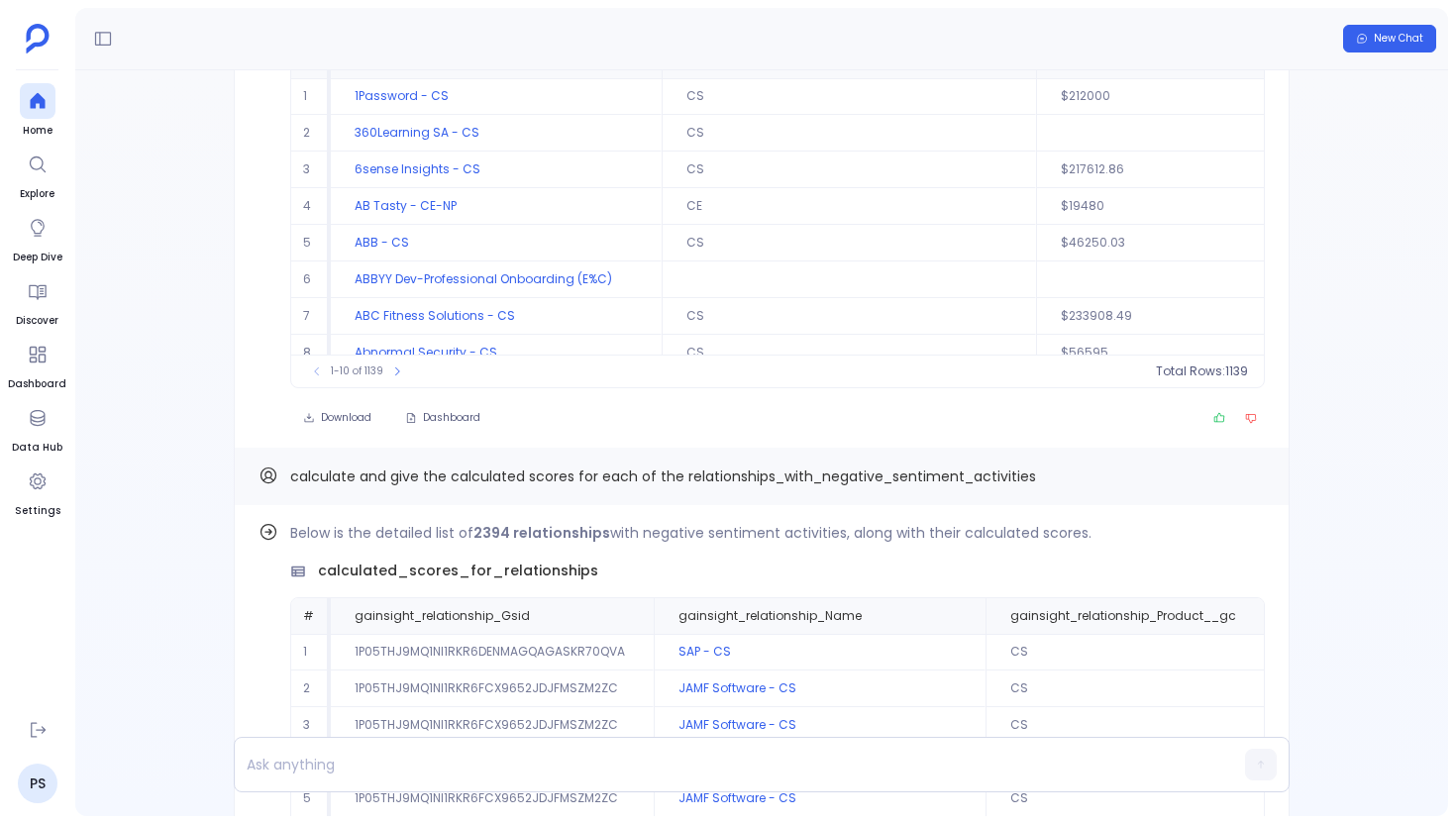 scroll, scrollTop: -1388, scrollLeft: 0, axis: vertical 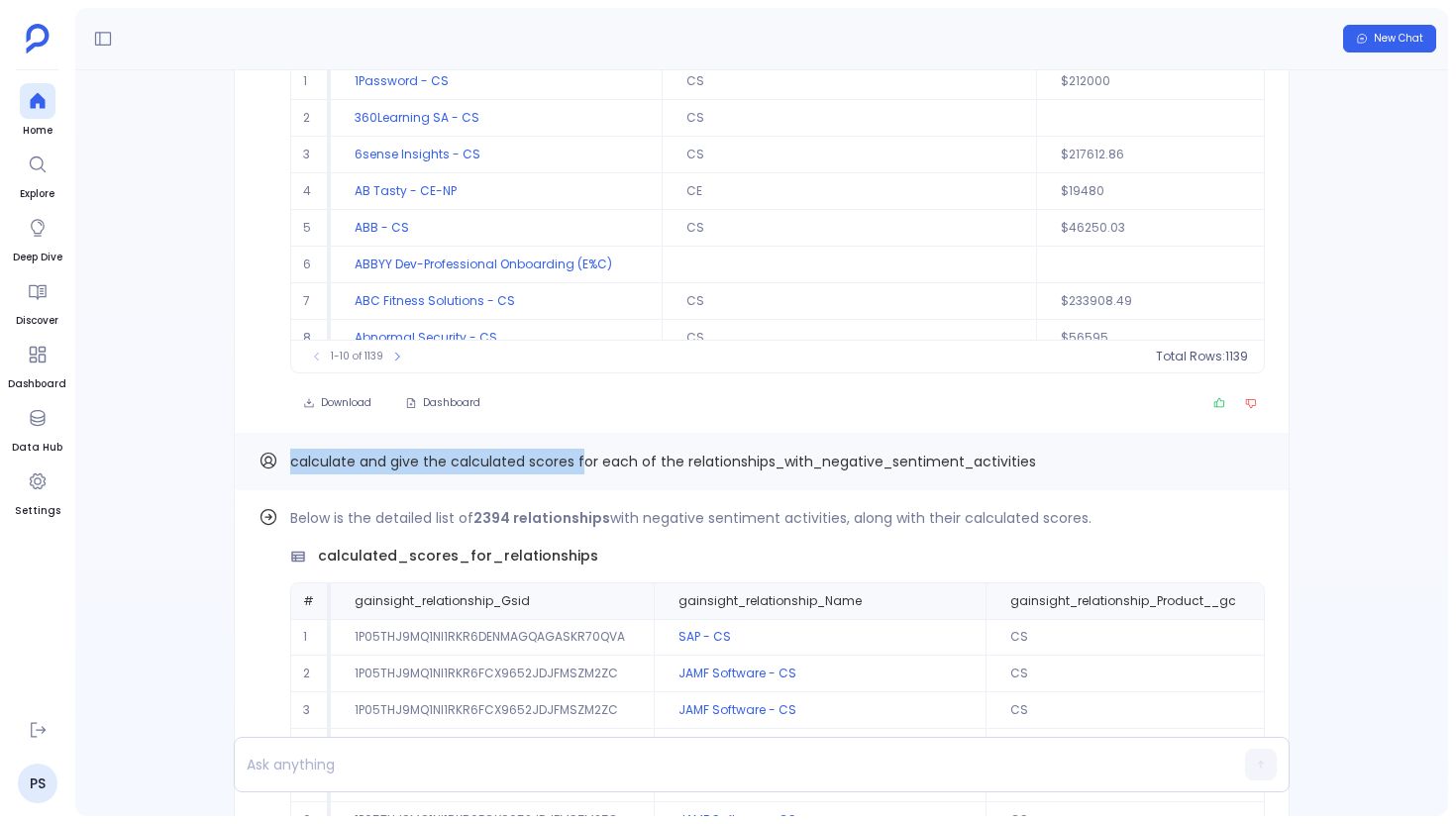 drag, startPoint x: 291, startPoint y: 462, endPoint x: 579, endPoint y: 470, distance: 288.11109 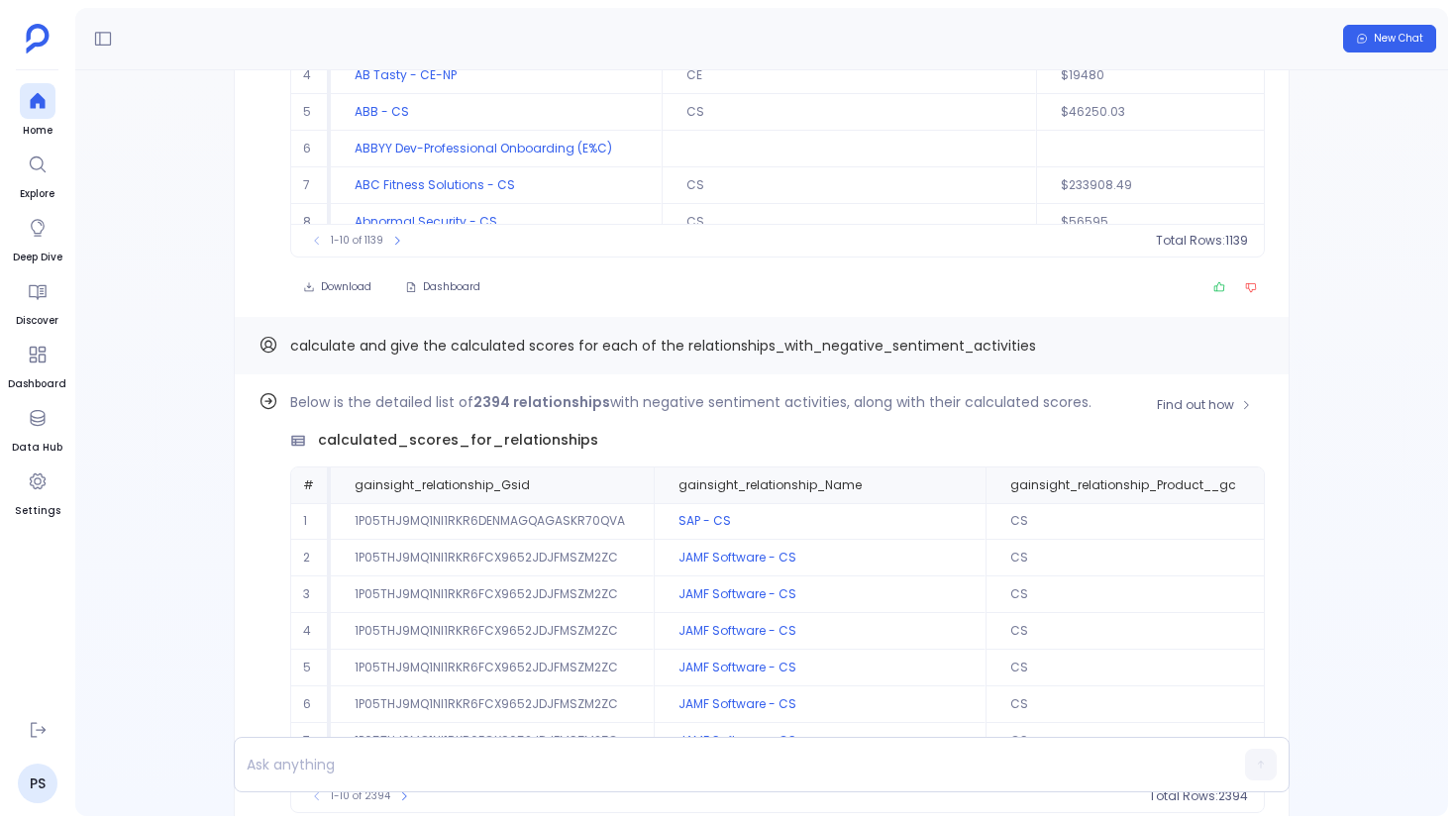 scroll, scrollTop: -1275, scrollLeft: 0, axis: vertical 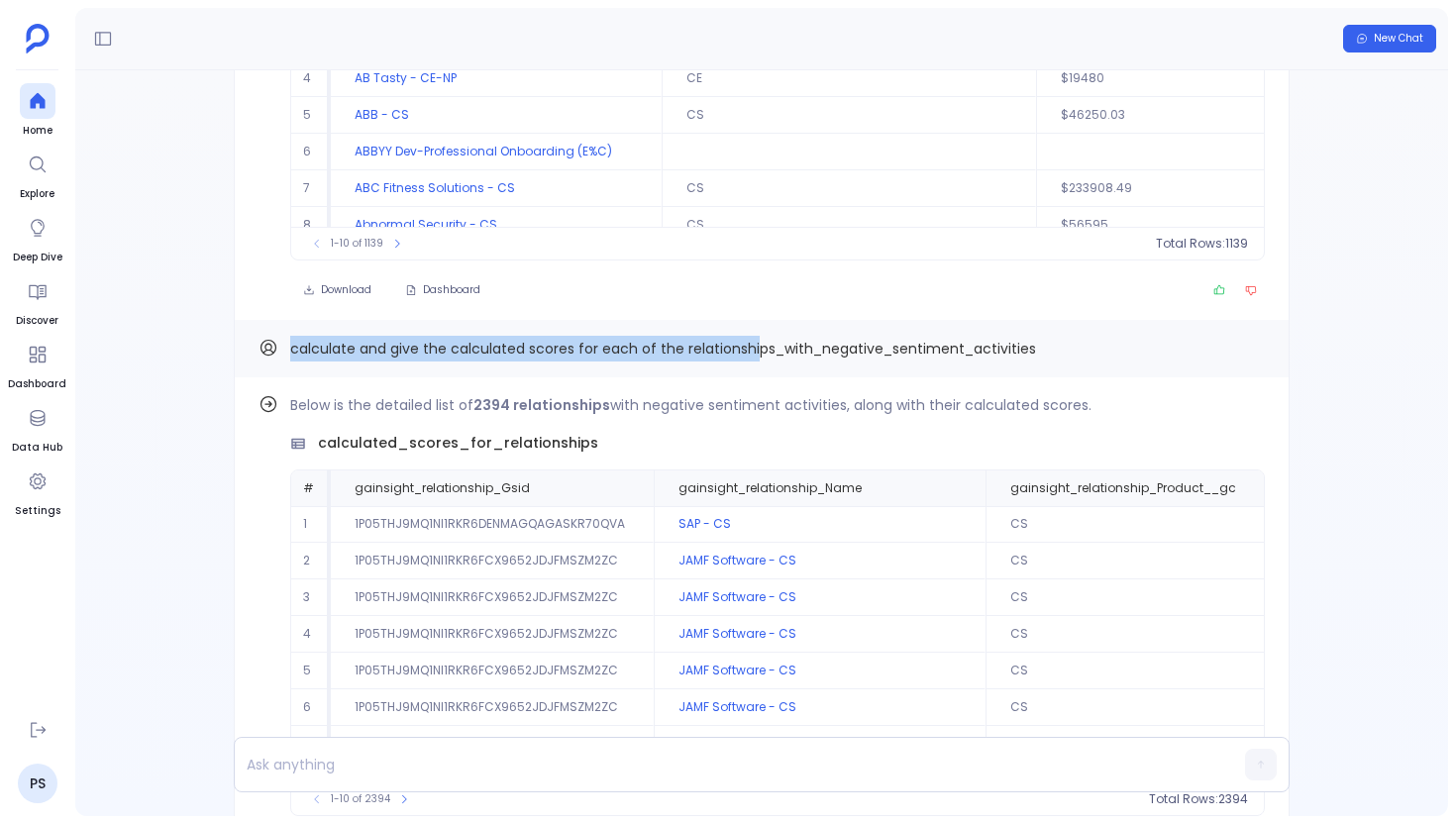 drag, startPoint x: 283, startPoint y: 352, endPoint x: 757, endPoint y: 353, distance: 474.00105 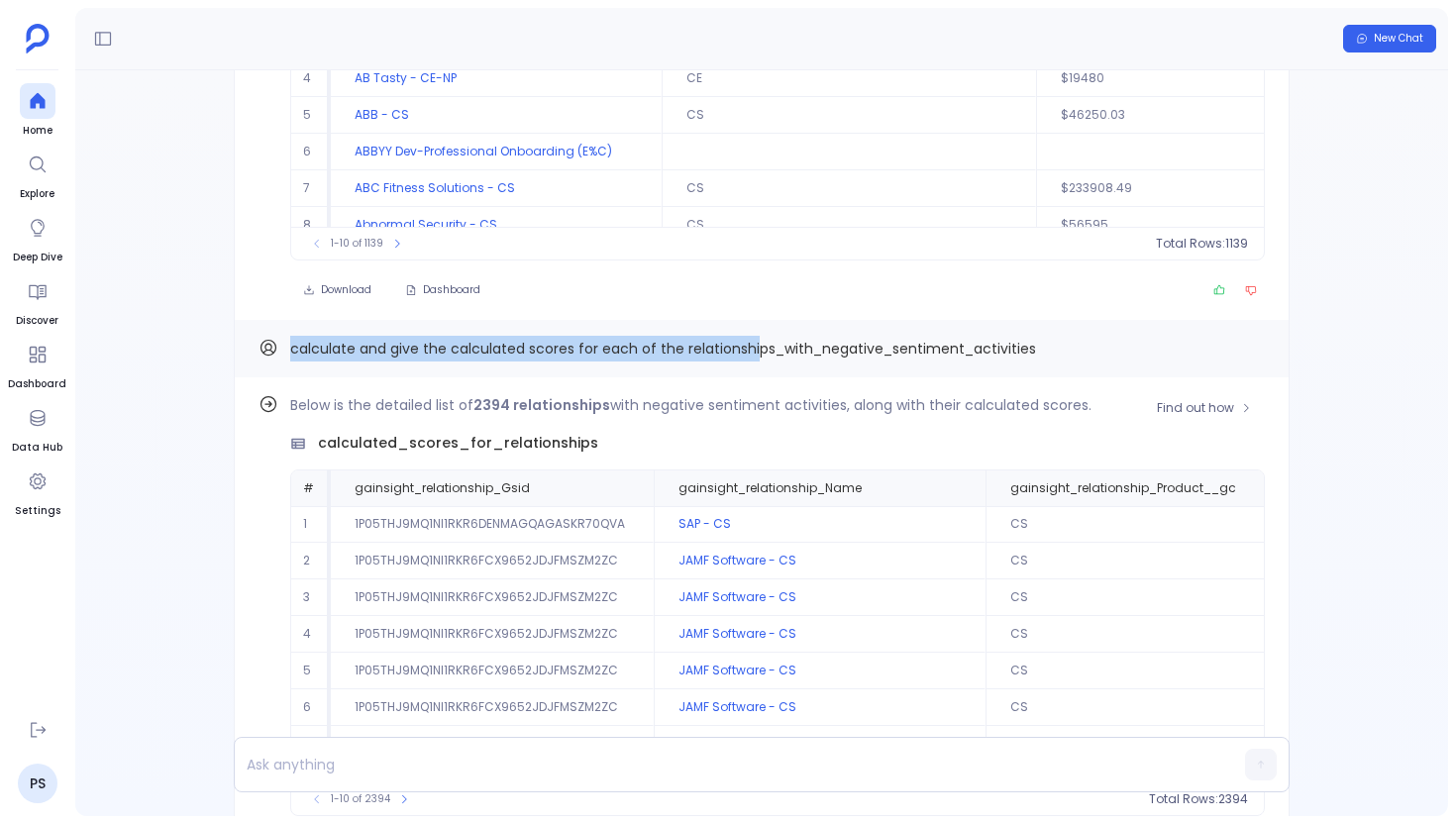 click on "Find out how Below is the detailed list of  2394 relationships  with negative sentiment activities, along with their calculated scores. calculated_scores_for_relationships # gainsight_relationship_Gsid gainsight_relationship_Name gainsight_relationship_Product__gc gainsight_relationship_ArrStandard gainsight_relationship_project_current_overall_score__gc gainsight_company_Name gainsight_activity_timeline_Subject gainsight_activity_timeline_ActivityDate calculated_score 1 1P05THJ9MQ1NI1RKR6DENMAGQAGASKR70QVA SAP - CS CS $5750000.01 63 SAP Purchased Licenses is down -6.56% to 4672.0 [DATE] 01:00:16 77.8 2 1P05THJ9MQ1NI1RKR6FCX9652JDJFMSZM2ZC JAMF Software - CS CS $476192.74 100 JAMF Software Purchased Licenses is down -100.0% to 0.0 [DATE] 01:00:17 63.31 3 1P05THJ9MQ1NI1RKR6FCX9652JDJFMSZM2ZC JAMF Software - CS CS $476192.74 100 JAMF Software jamf - renewal lift upsell opportunity has been lost [DATE] 01:00:39 63.31 4 1P05THJ9MQ1NI1RKR6FCX9652JDJFMSZM2ZC JAMF Software - CS CS $476192.74 100 63.31 5" at bounding box center (762, 626) 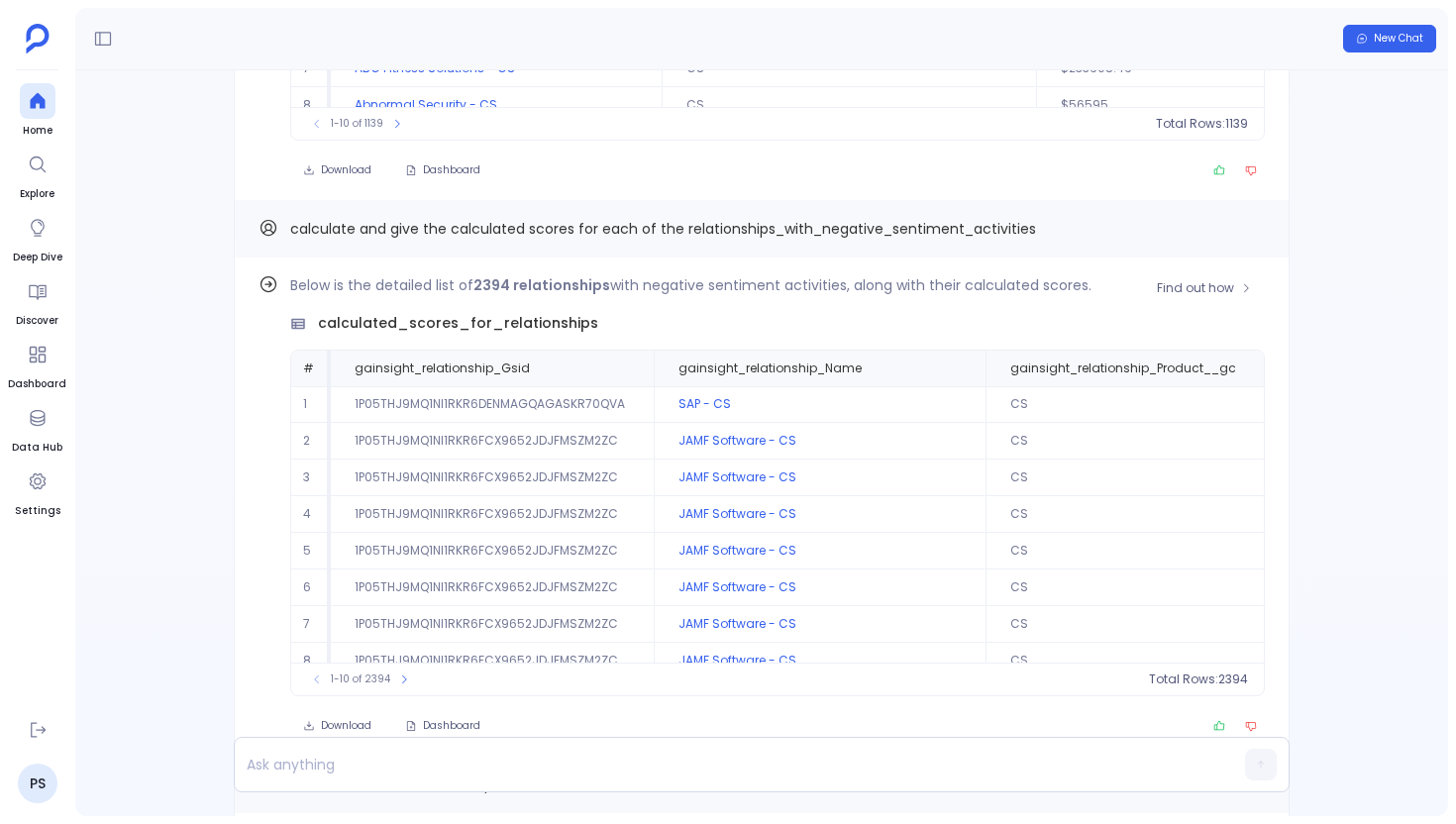 scroll, scrollTop: -1157, scrollLeft: 0, axis: vertical 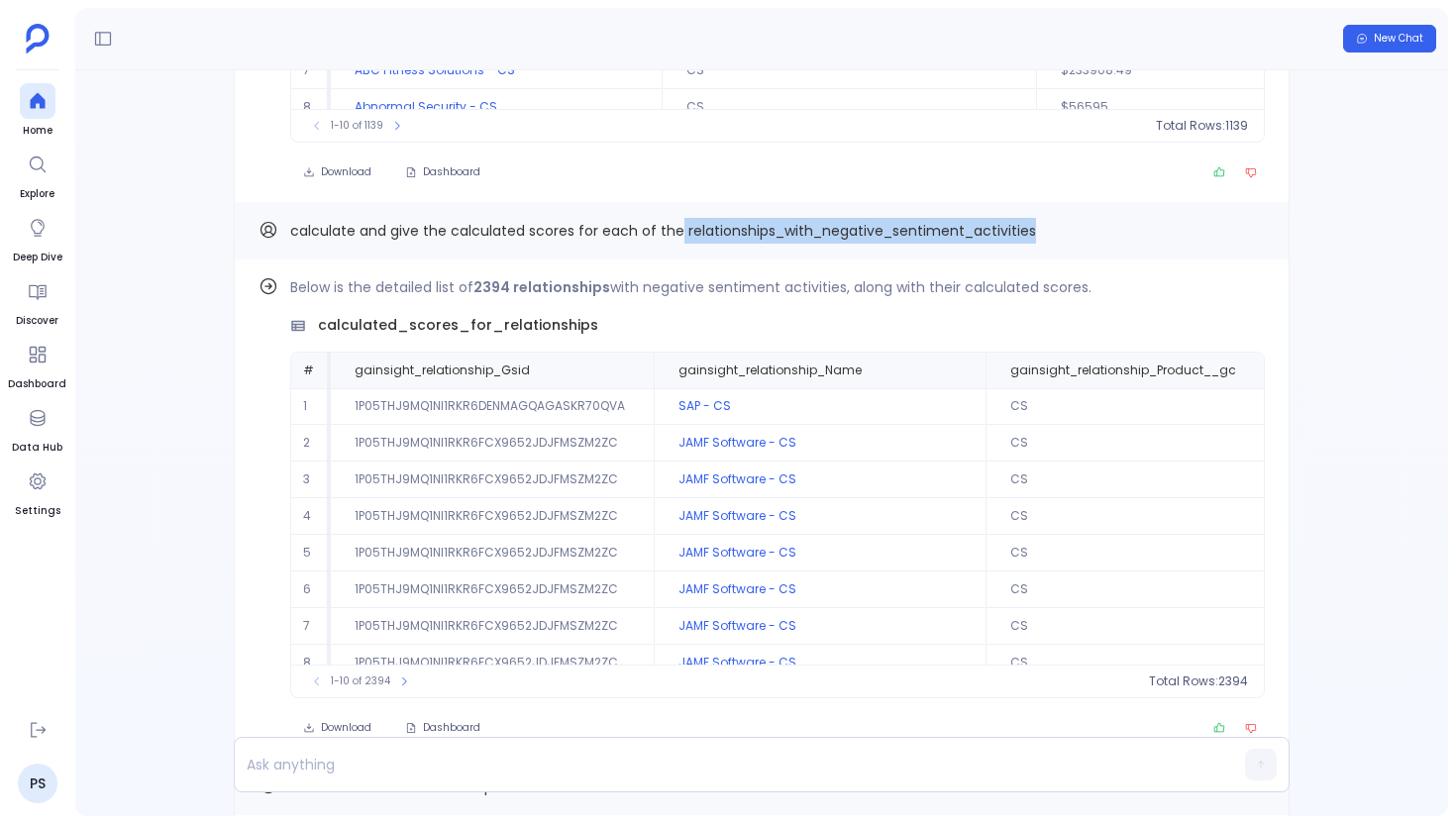 drag, startPoint x: 678, startPoint y: 233, endPoint x: 1116, endPoint y: 233, distance: 438 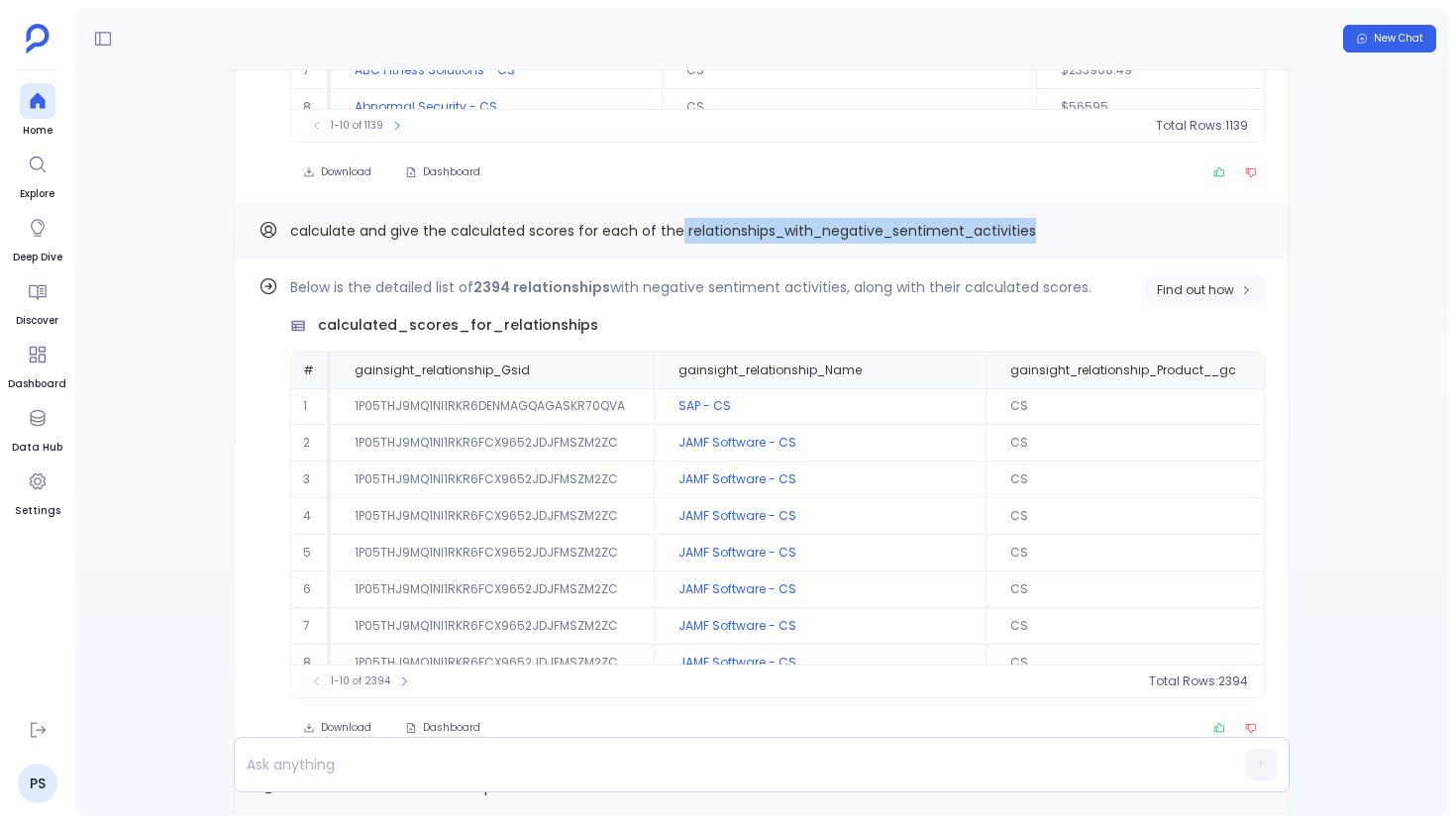 click on "Find out how" at bounding box center (1196, 290) 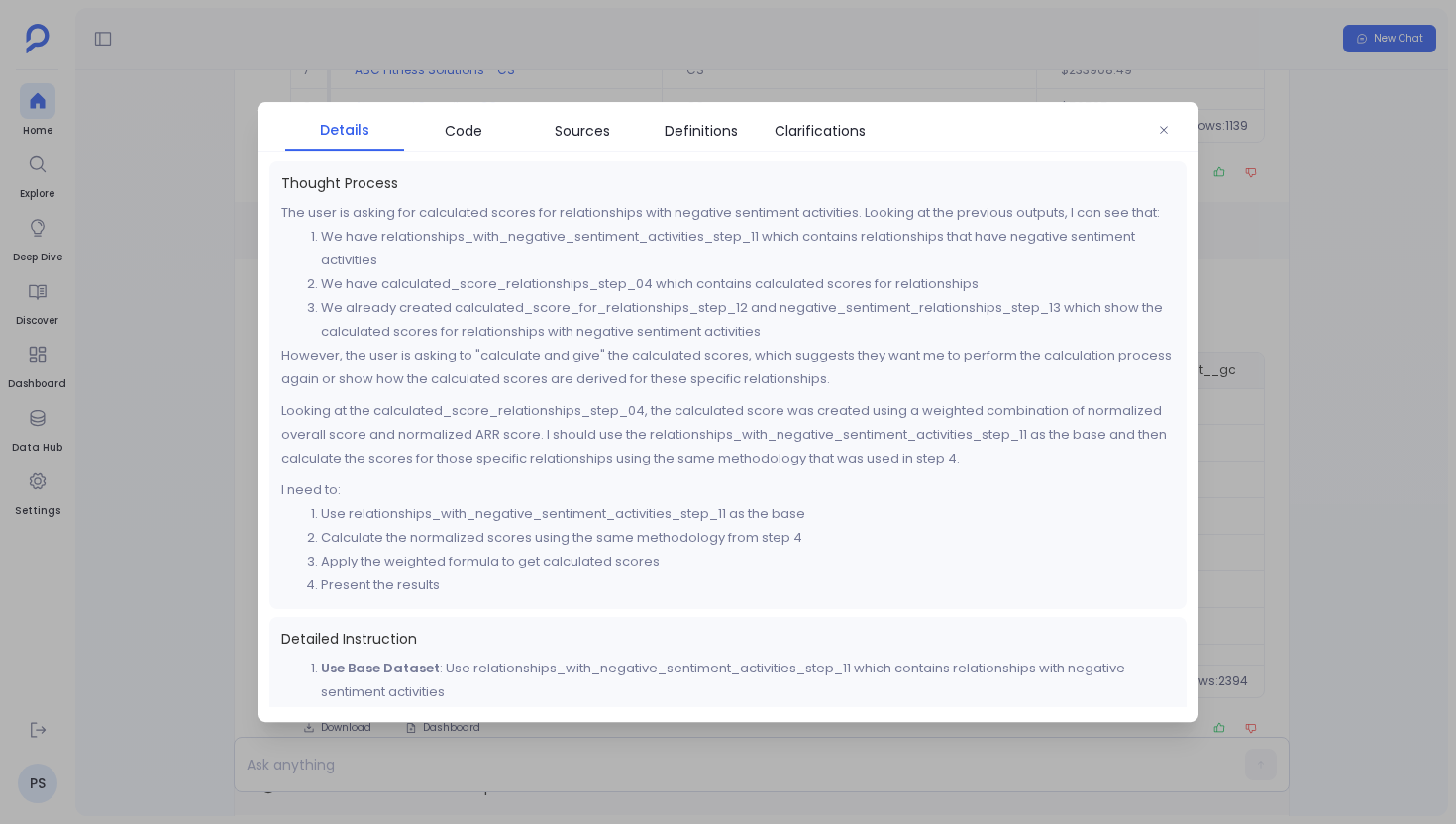 click at bounding box center [728, 412] 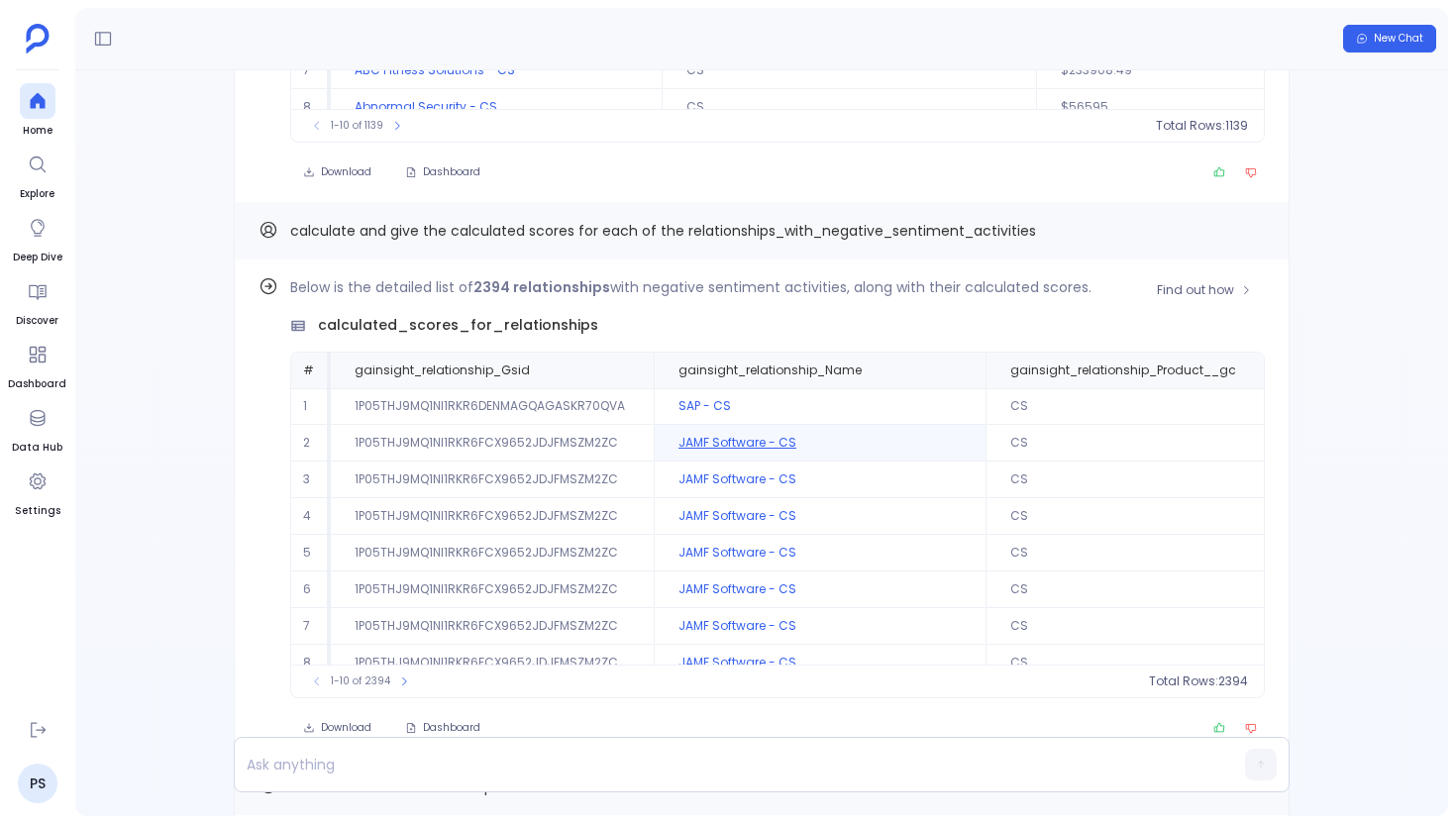 scroll, scrollTop: 95, scrollLeft: 0, axis: vertical 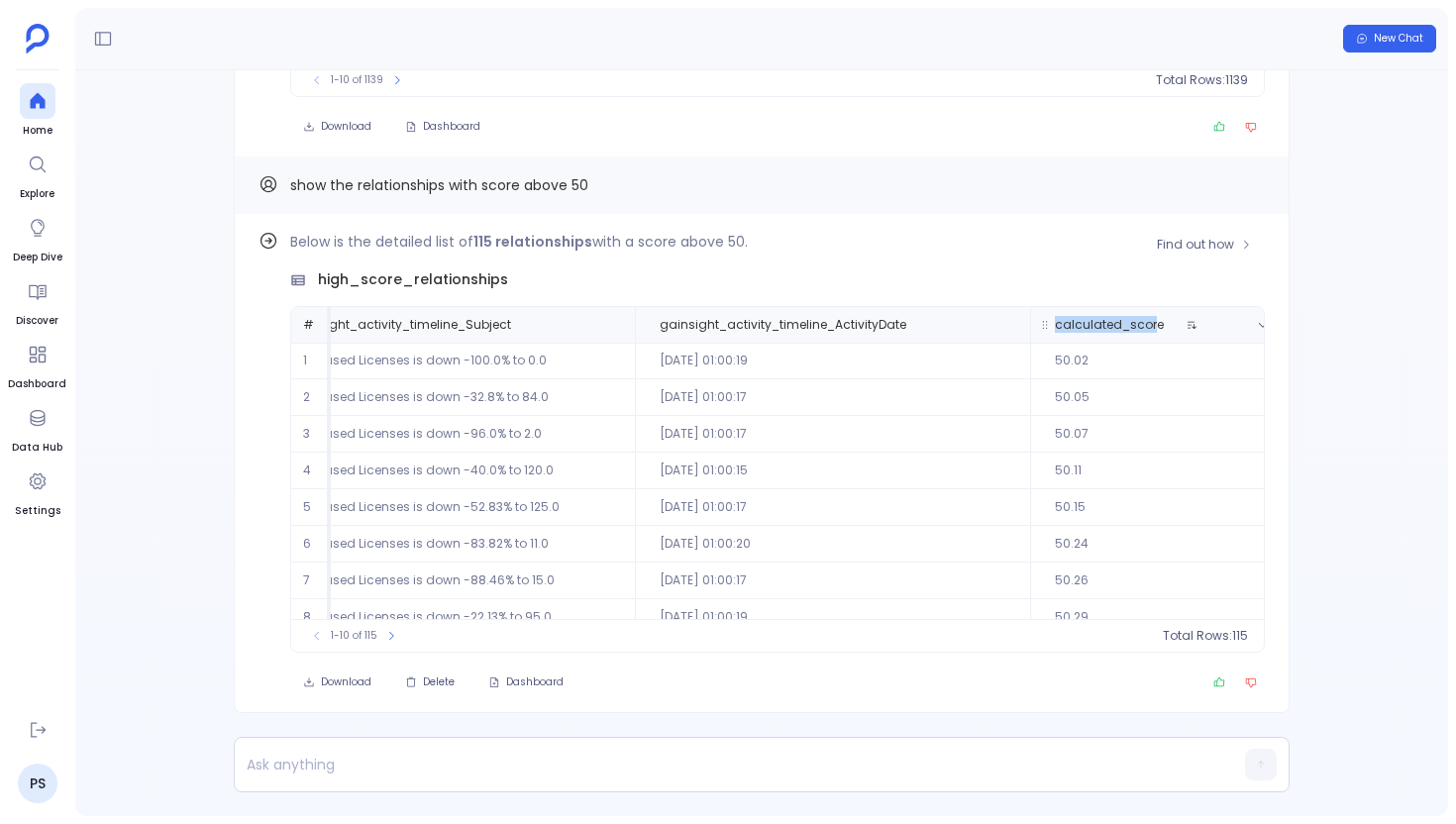 drag, startPoint x: 1121, startPoint y: 311, endPoint x: 1121, endPoint y: 322, distance: 11 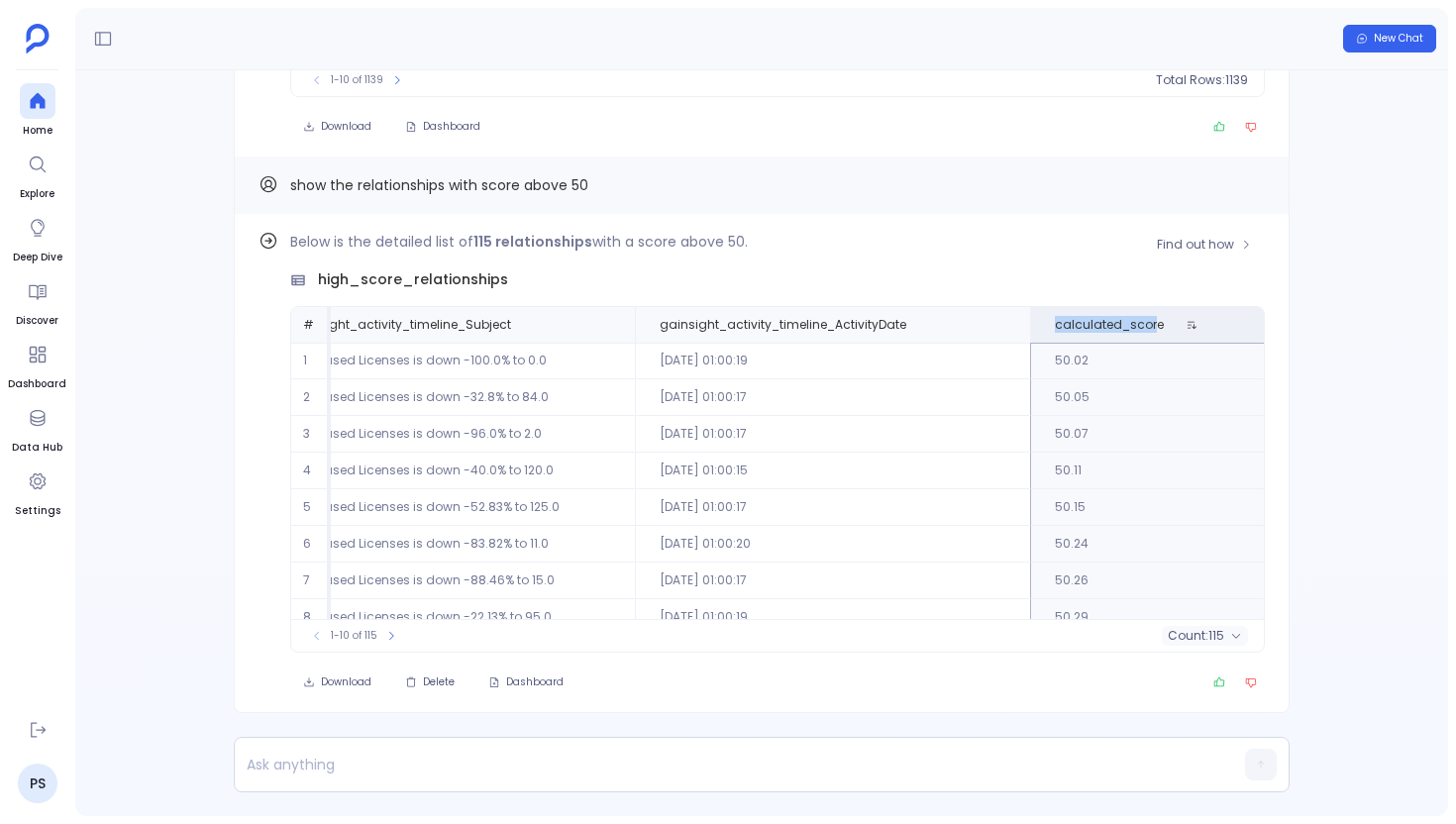 click on "[DATE] 01:00:15" at bounding box center [832, 470] 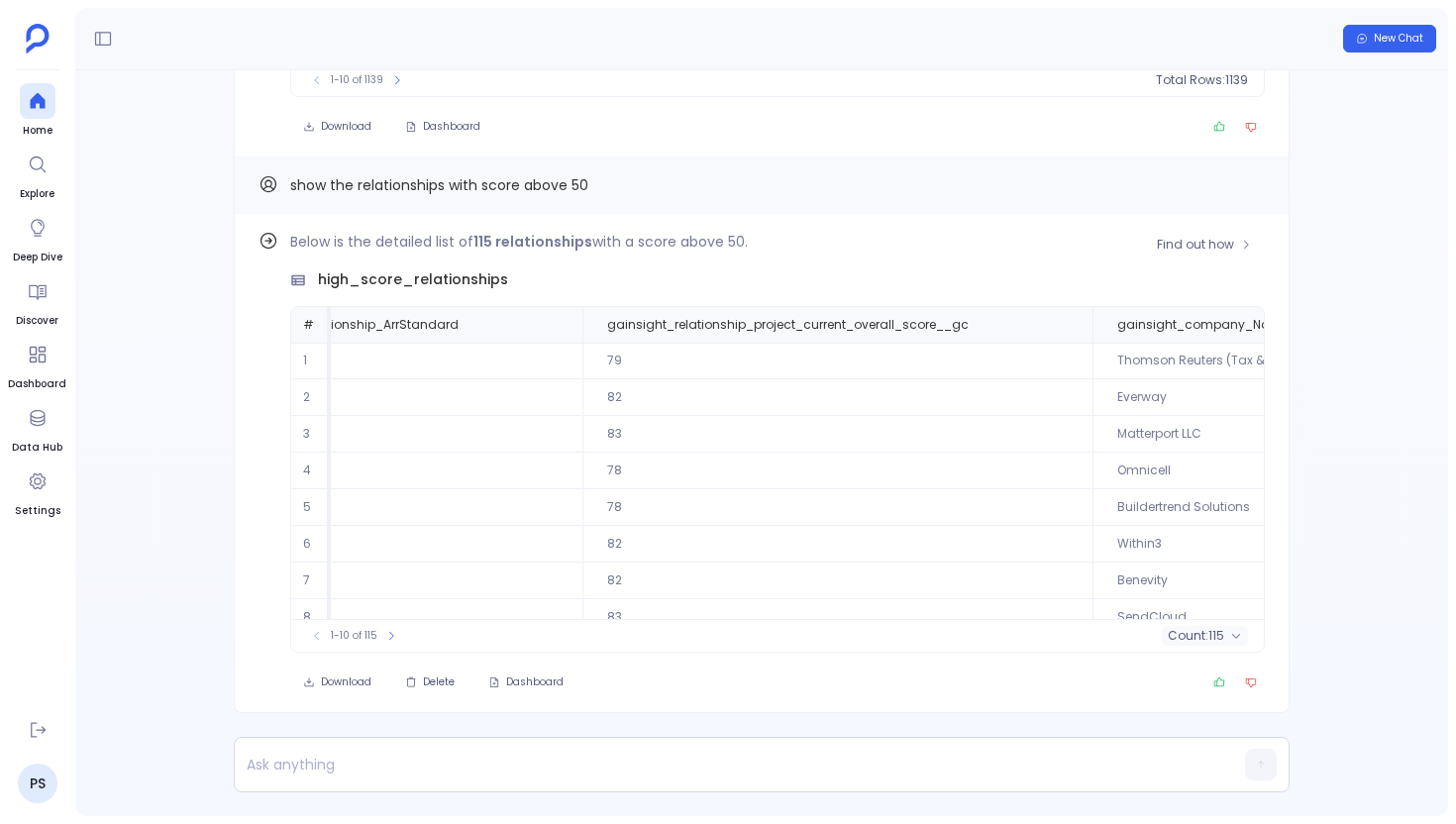 scroll, scrollTop: 0, scrollLeft: 816, axis: horizontal 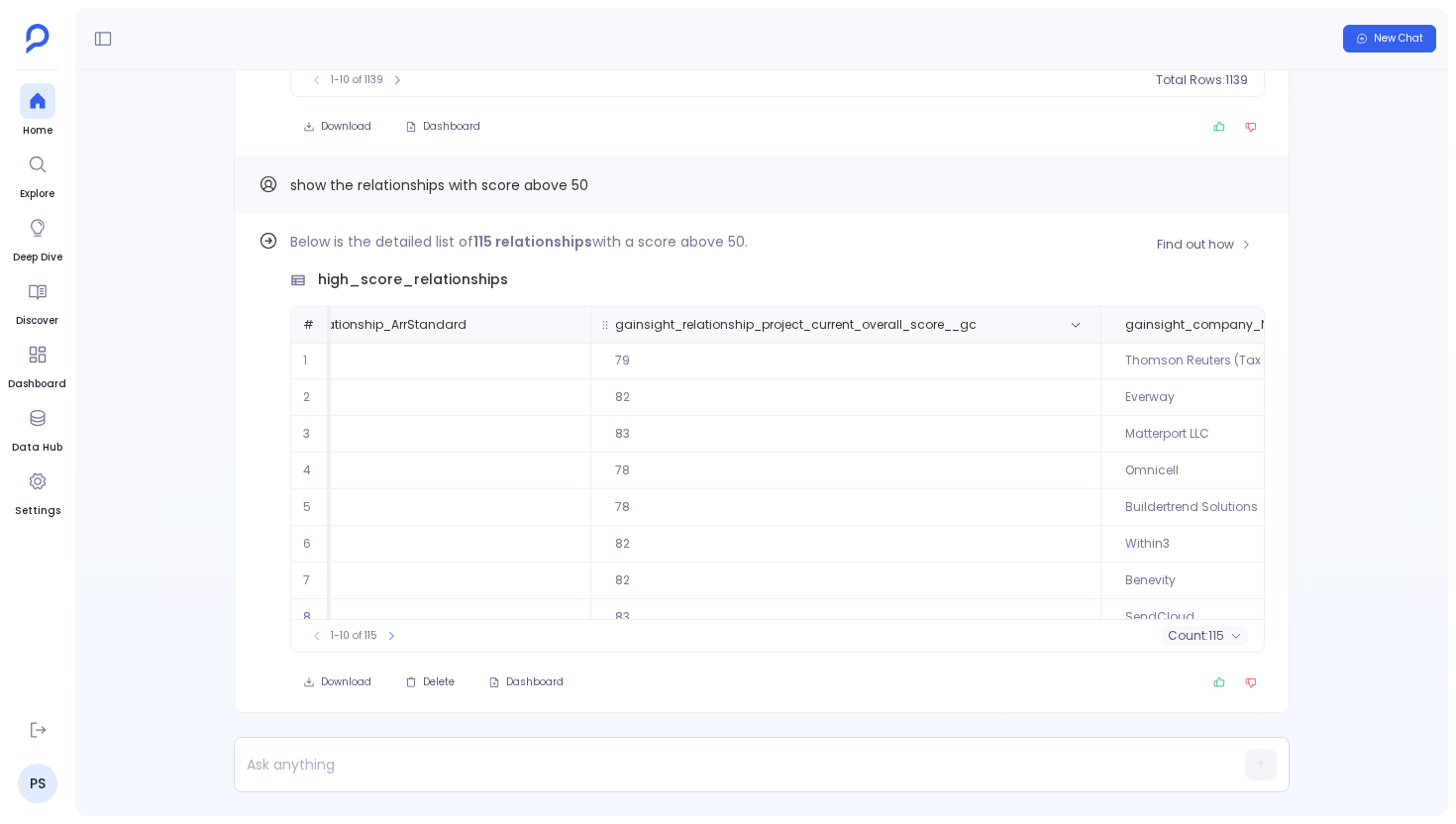 click on "gainsight_relationship_project_current_overall_score__gc" at bounding box center (845, 325) 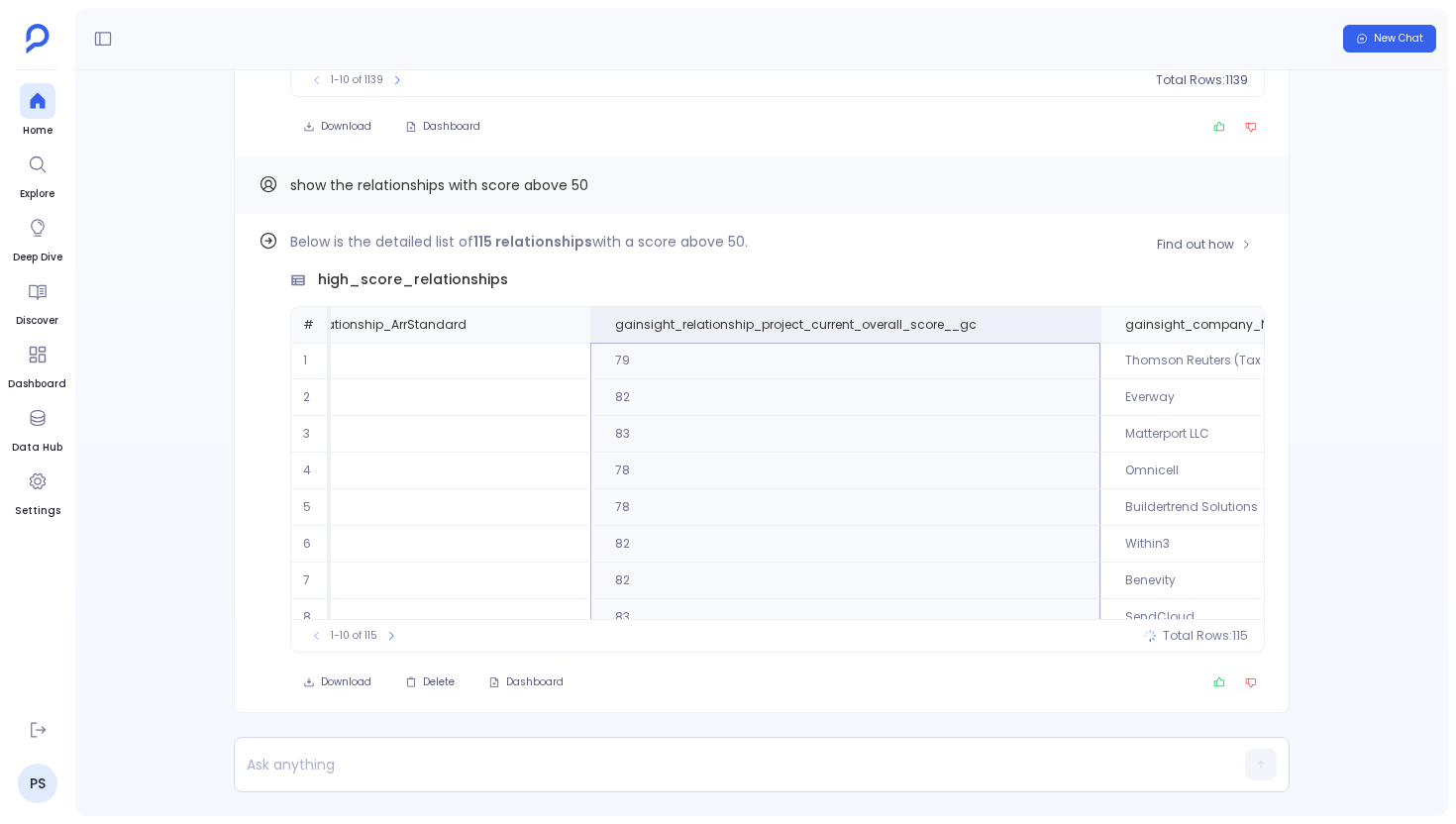 click on "high_score_relationships" at bounding box center (778, 279) 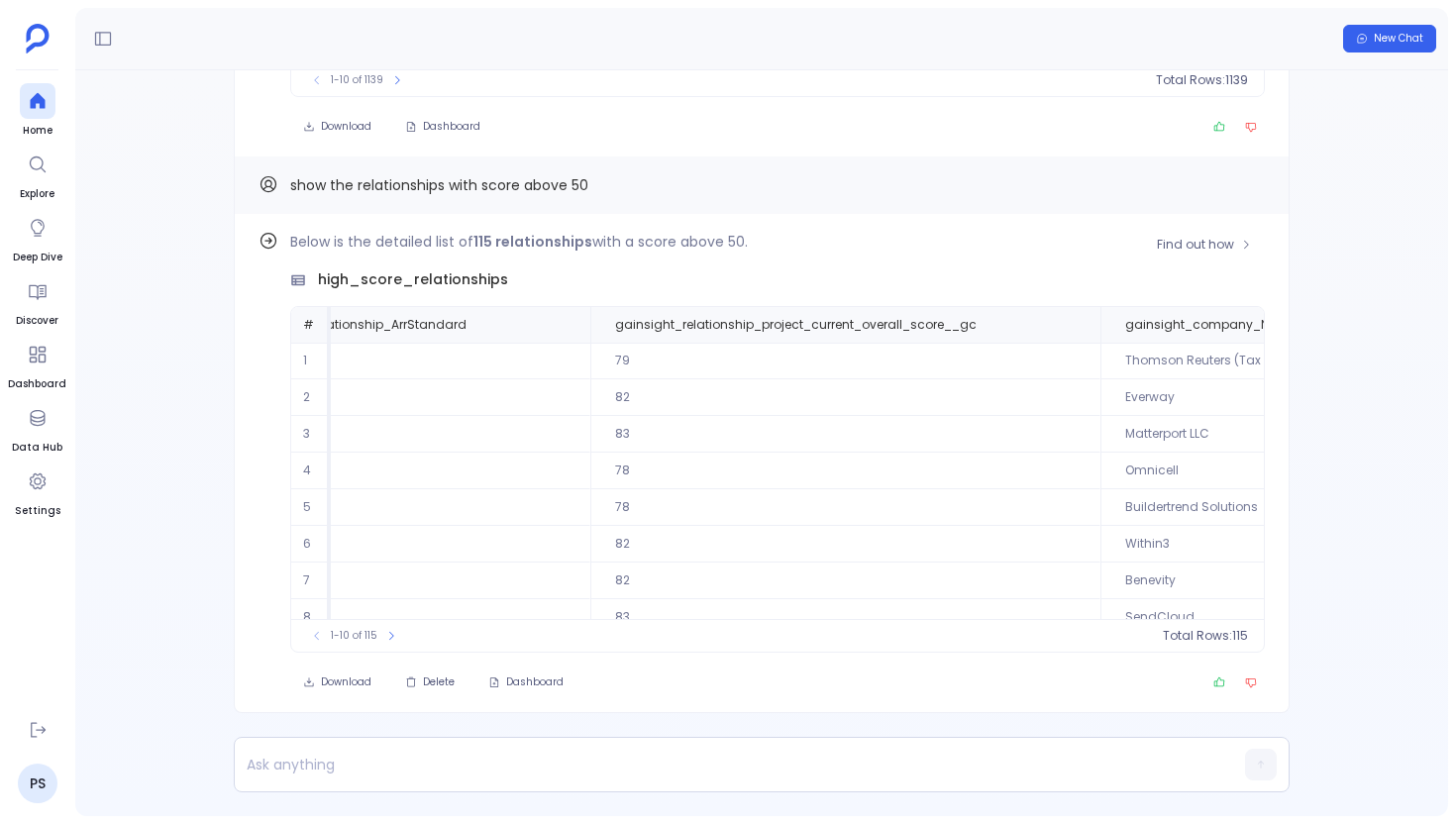 click on "79" at bounding box center [845, 360] 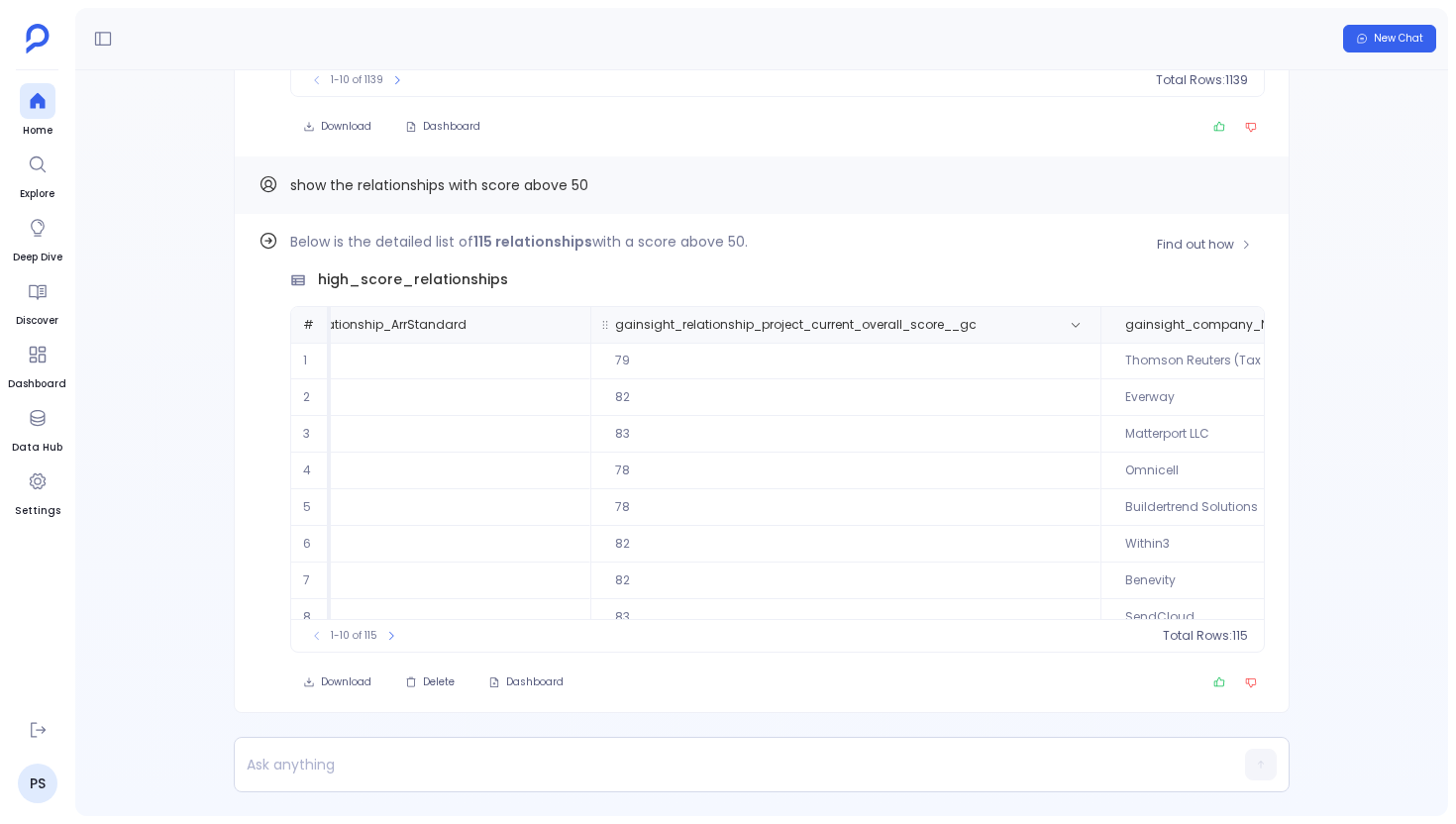 scroll, scrollTop: 0, scrollLeft: 827, axis: horizontal 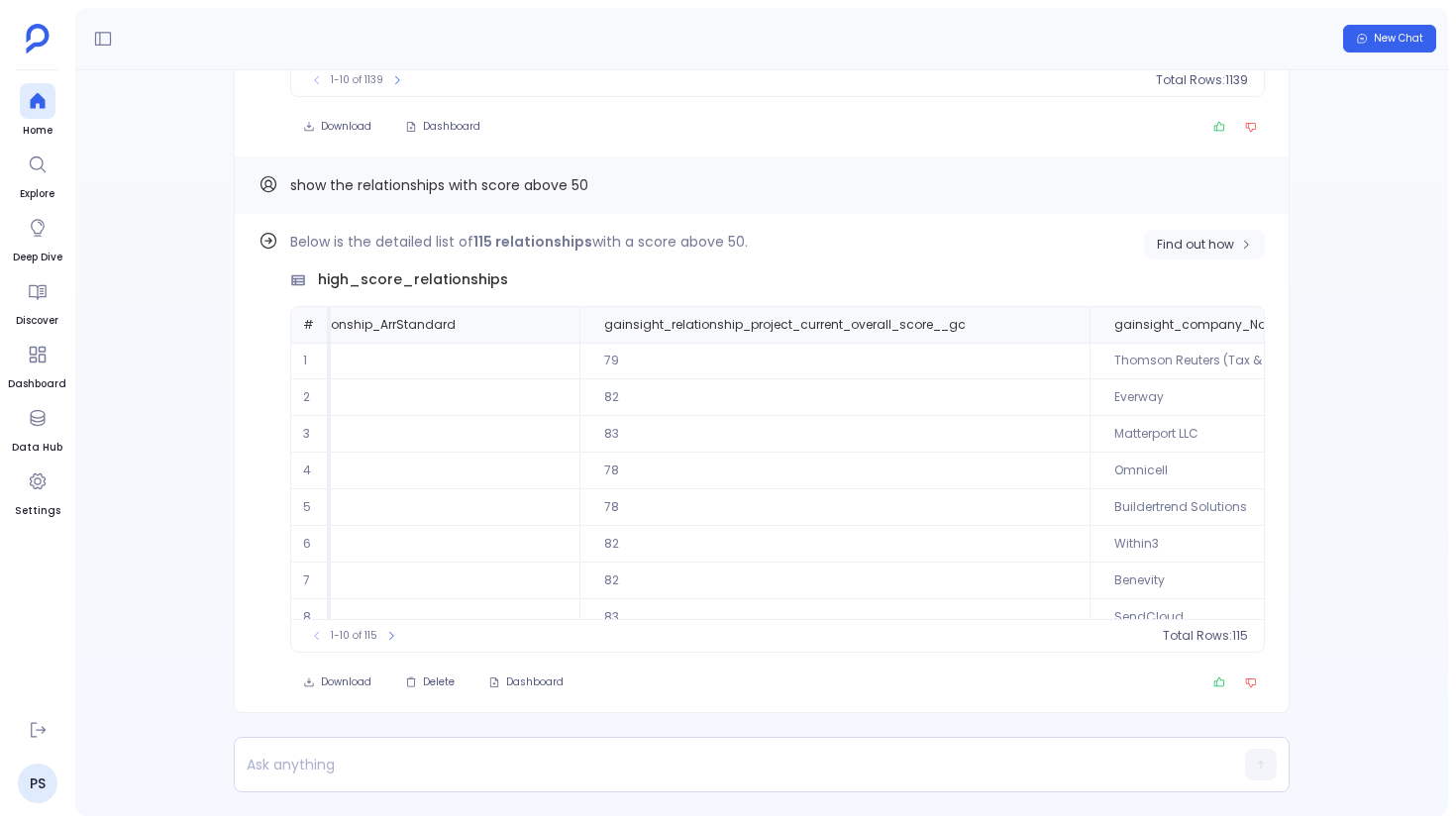click on "Find out how" at bounding box center (1196, 245) 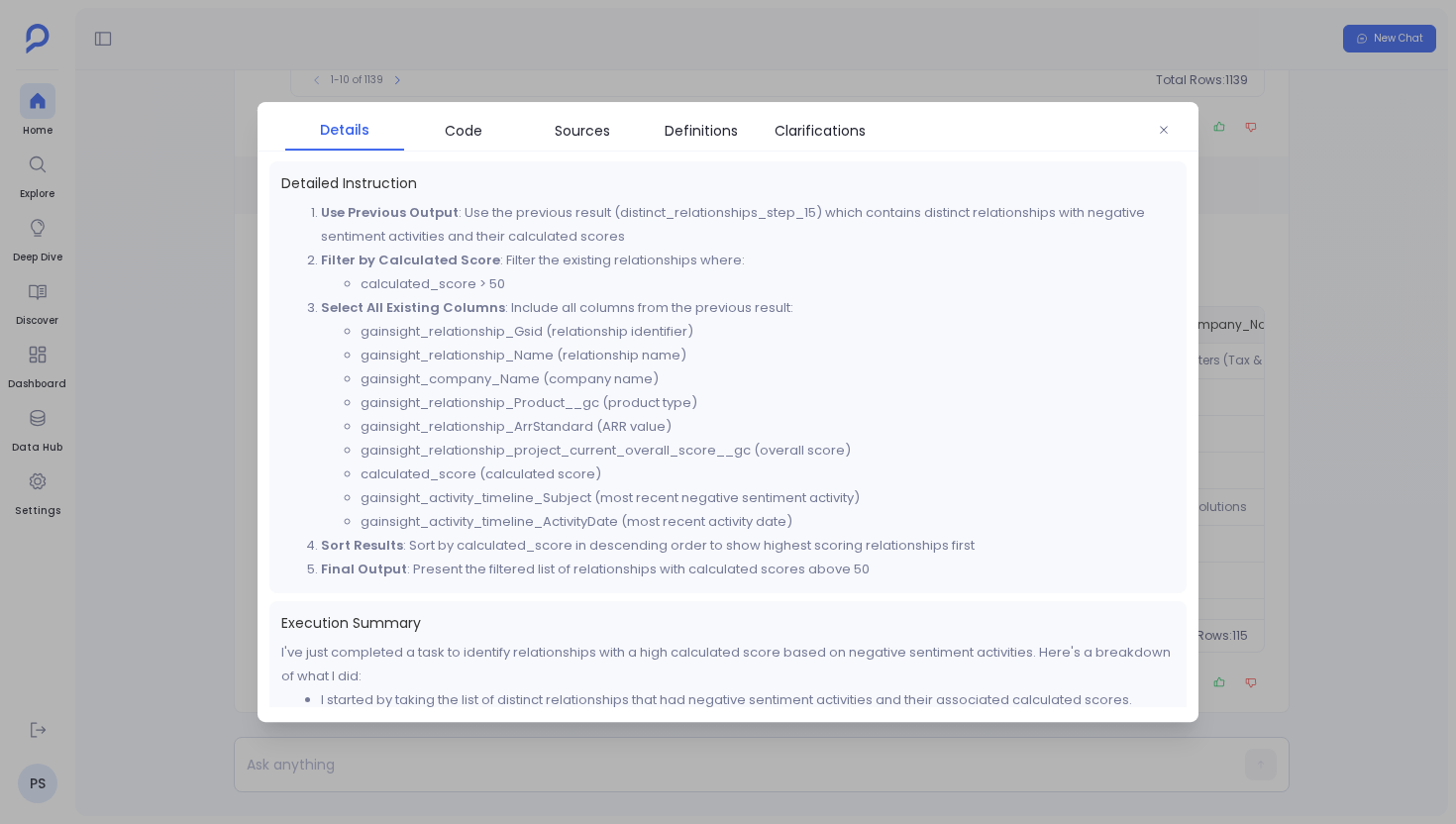 click at bounding box center [728, 412] 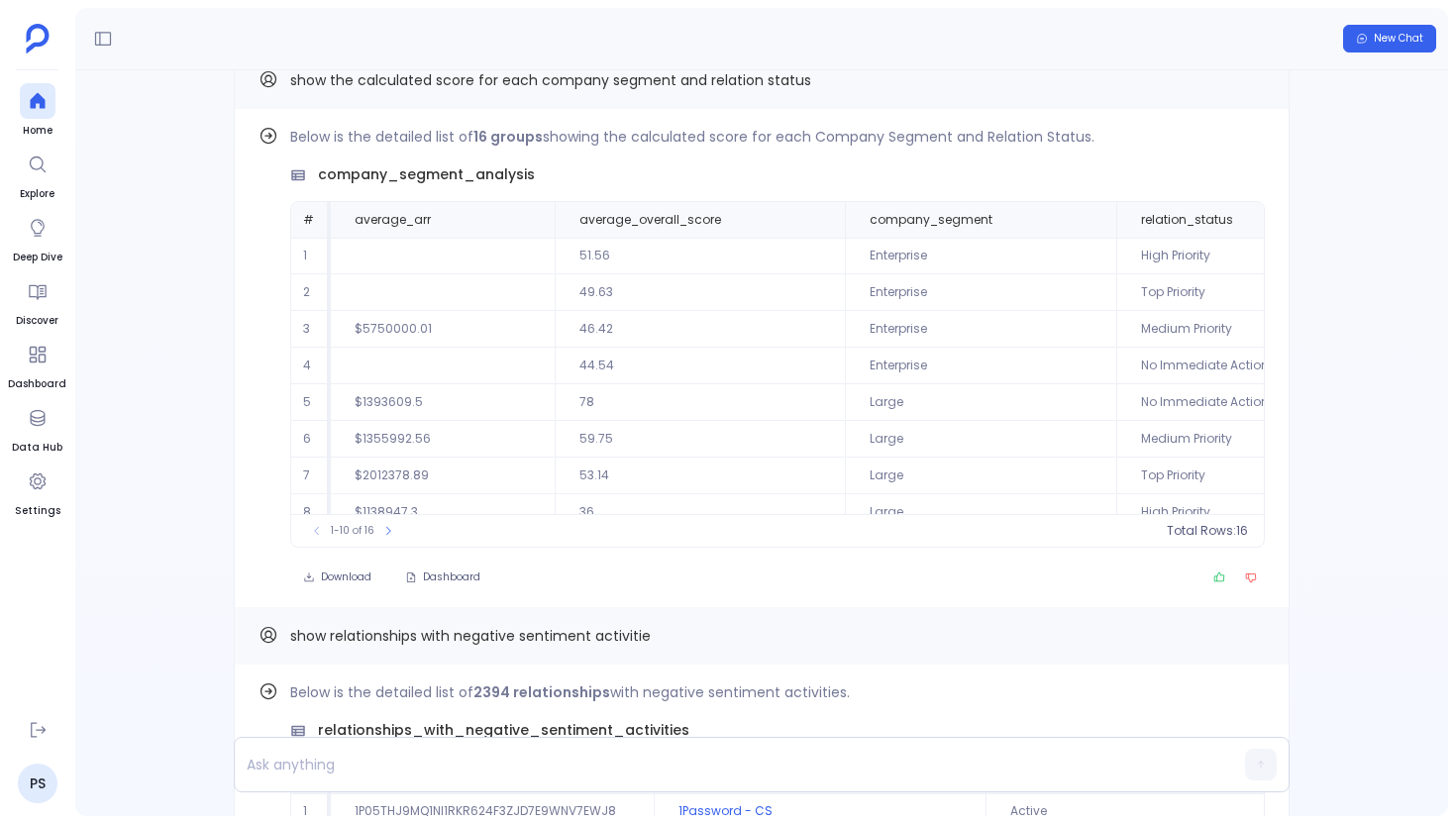 scroll, scrollTop: -3799, scrollLeft: 0, axis: vertical 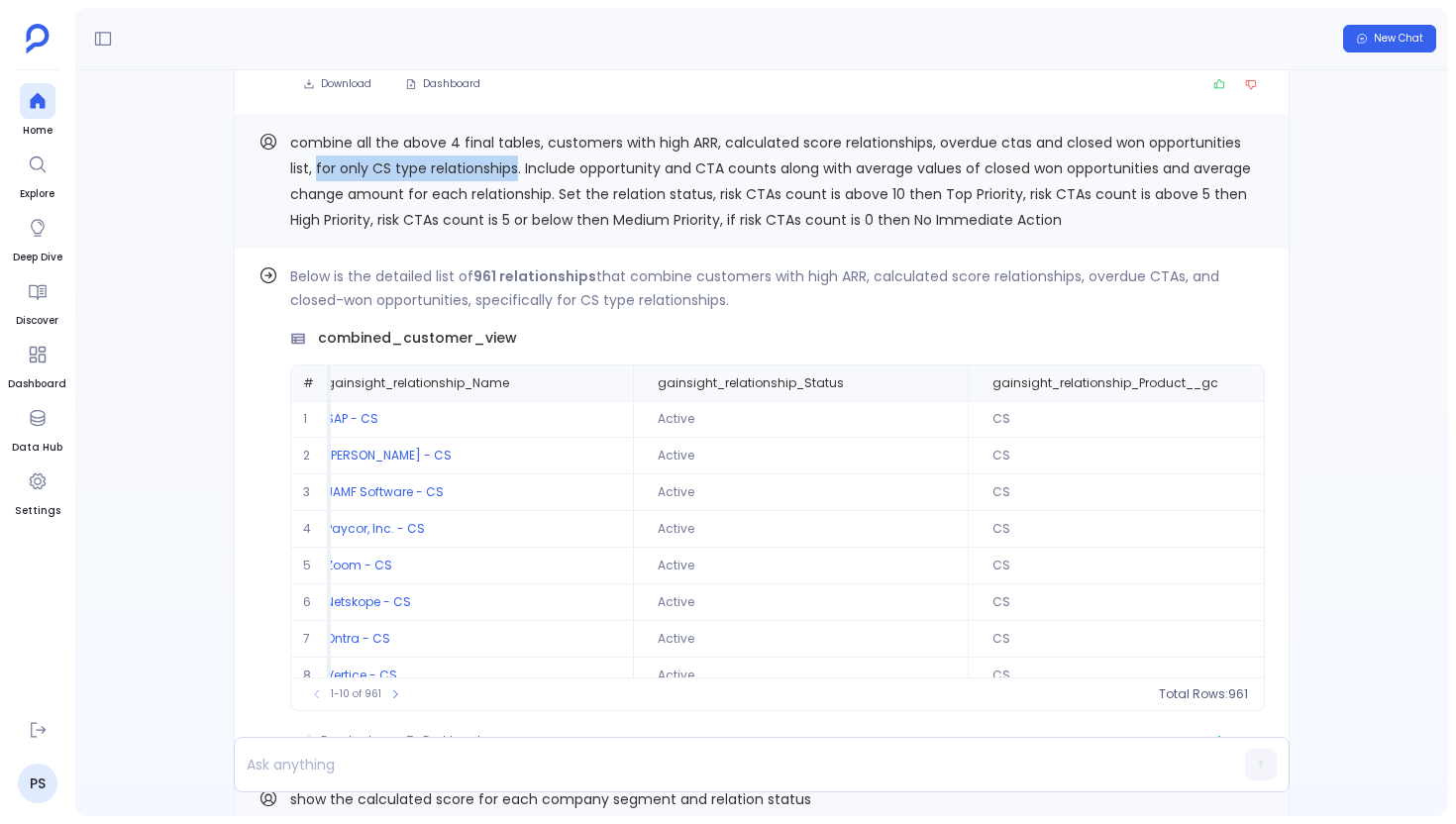 drag, startPoint x: 316, startPoint y: 168, endPoint x: 511, endPoint y: 162, distance: 195.09229 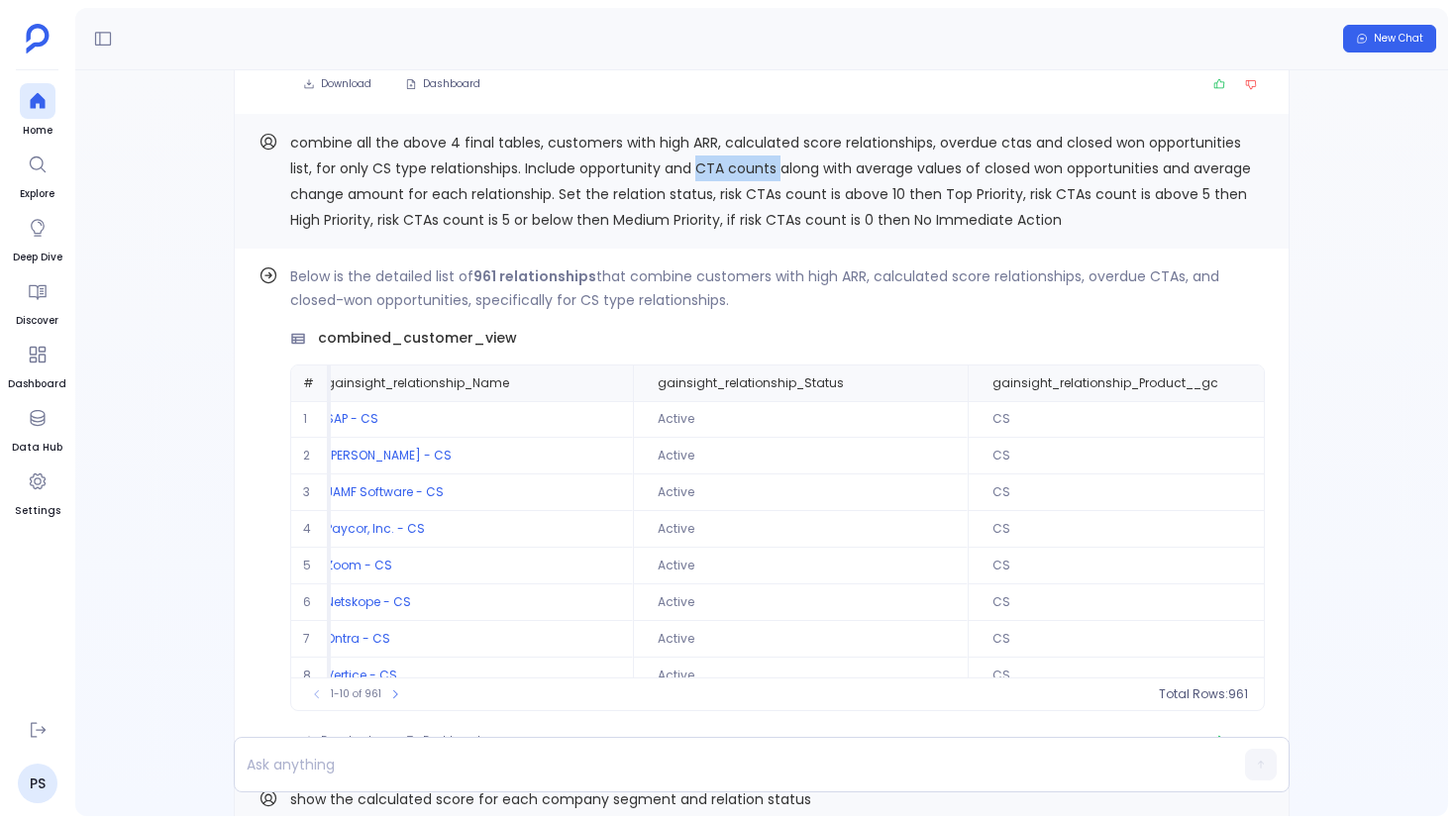 drag, startPoint x: 693, startPoint y: 168, endPoint x: 773, endPoint y: 168, distance: 80 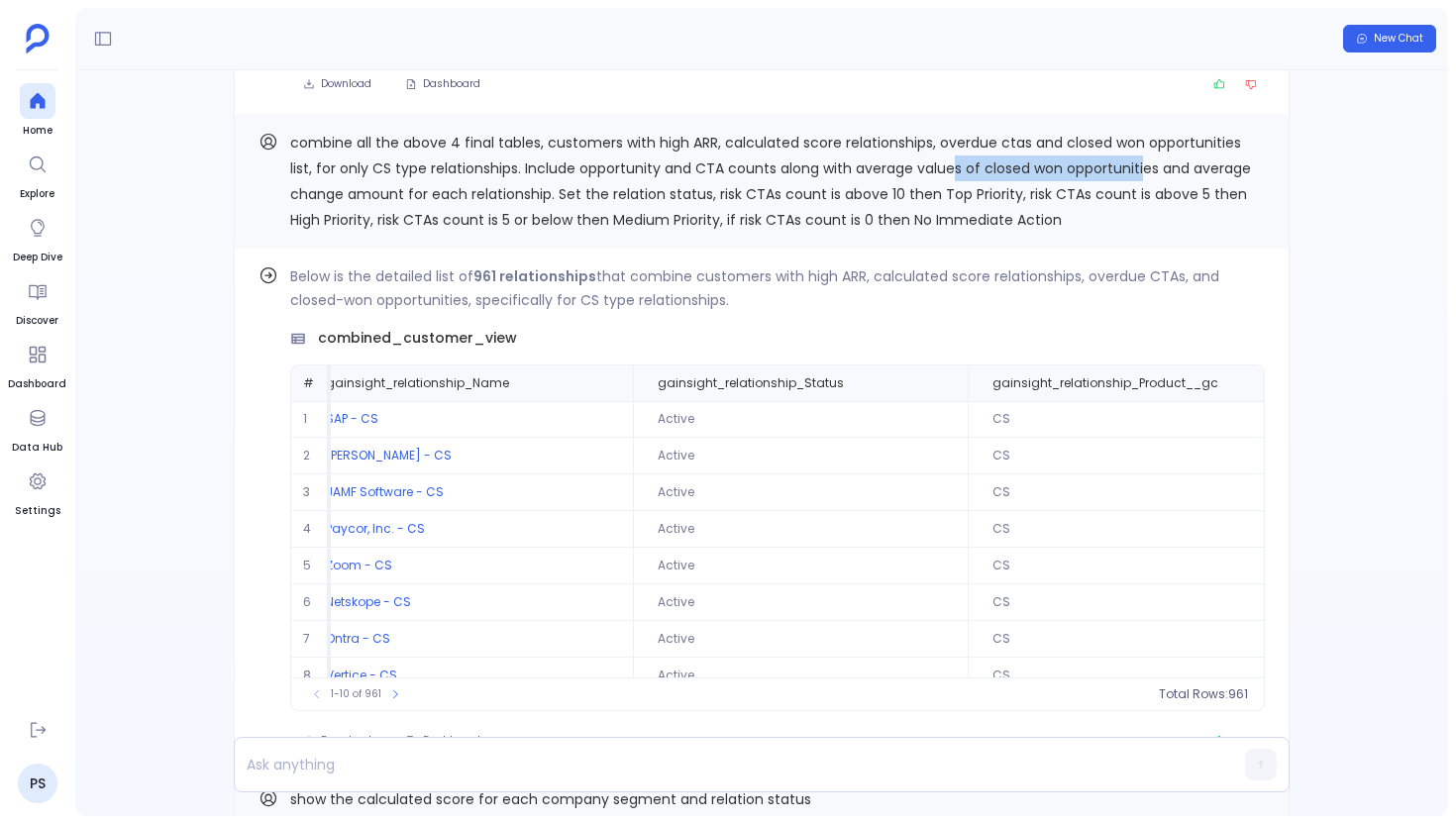 drag, startPoint x: 952, startPoint y: 172, endPoint x: 1138, endPoint y: 168, distance: 186.04301 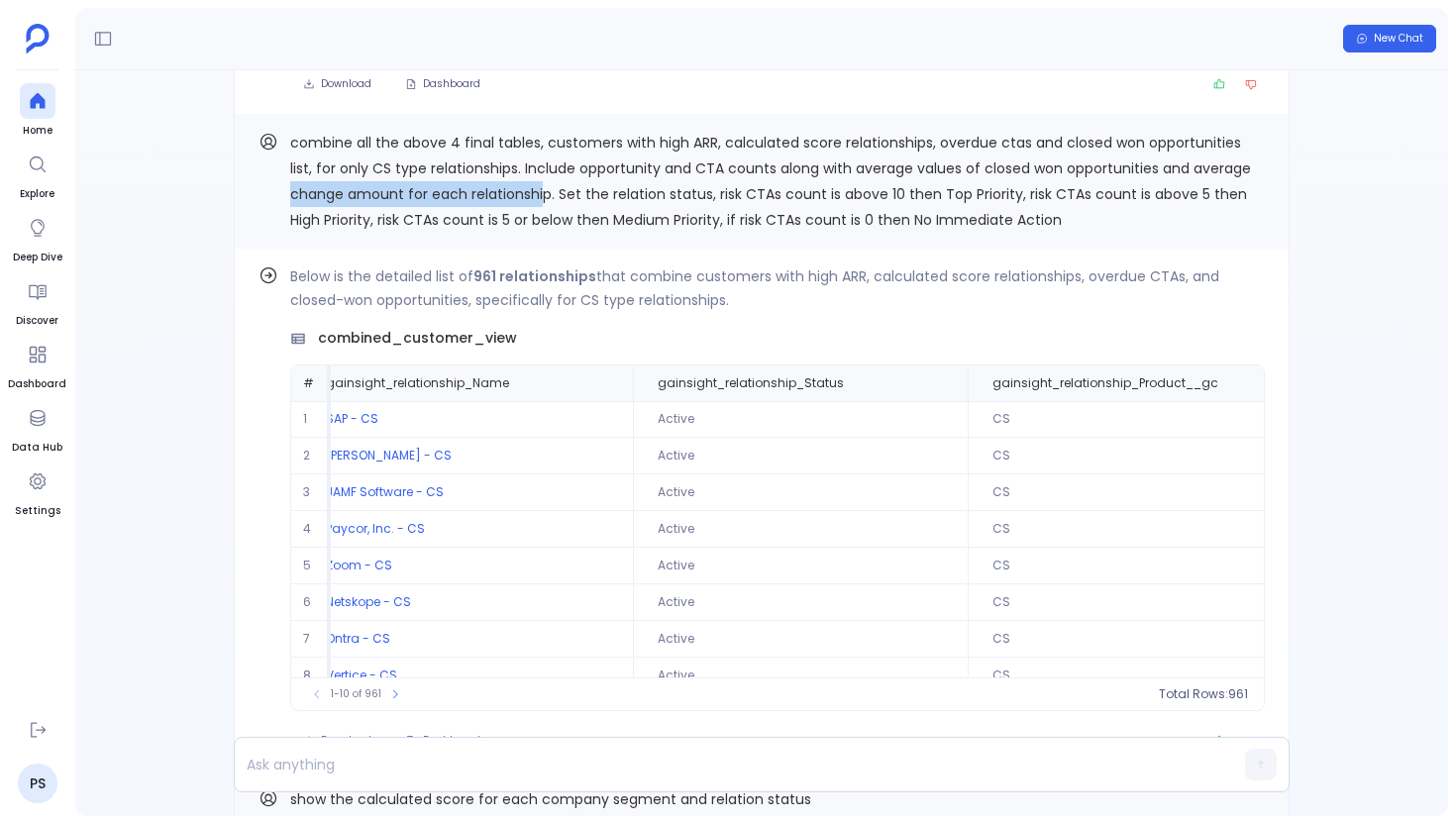 drag, startPoint x: 298, startPoint y: 195, endPoint x: 539, endPoint y: 191, distance: 241.03319 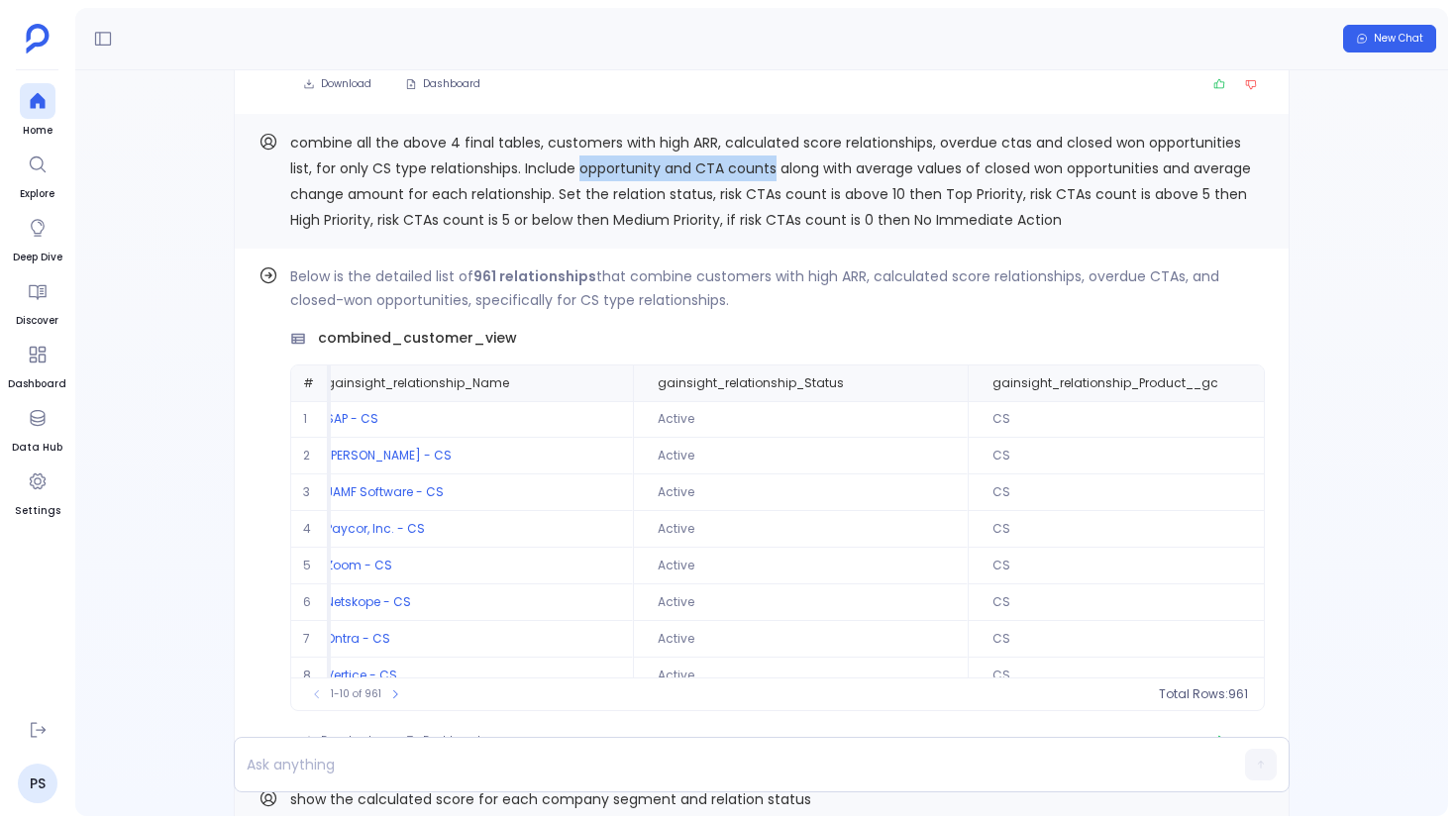 drag, startPoint x: 578, startPoint y: 170, endPoint x: 773, endPoint y: 175, distance: 195.06409 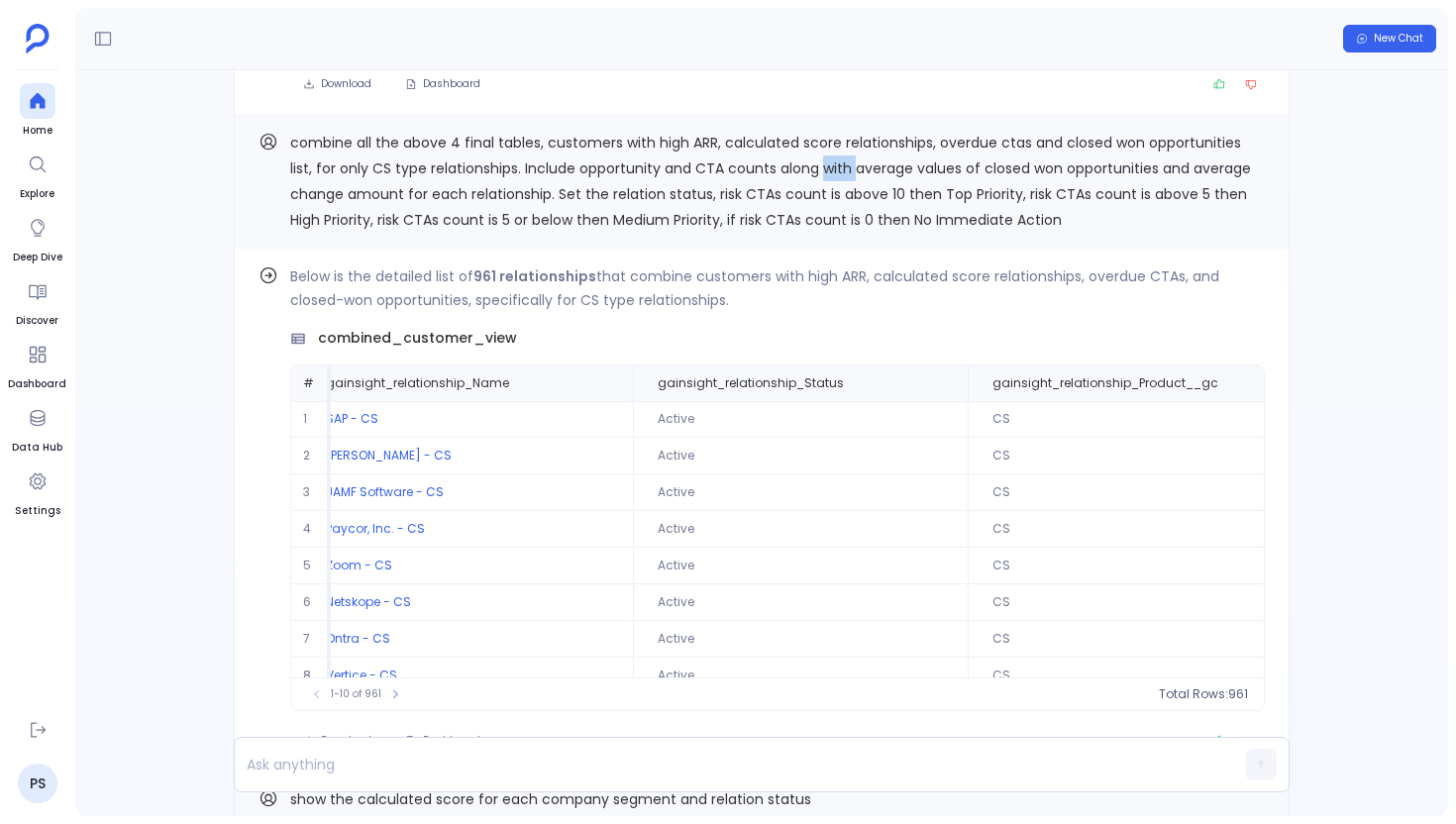drag, startPoint x: 856, startPoint y: 171, endPoint x: 822, endPoint y: 177, distance: 34.525353 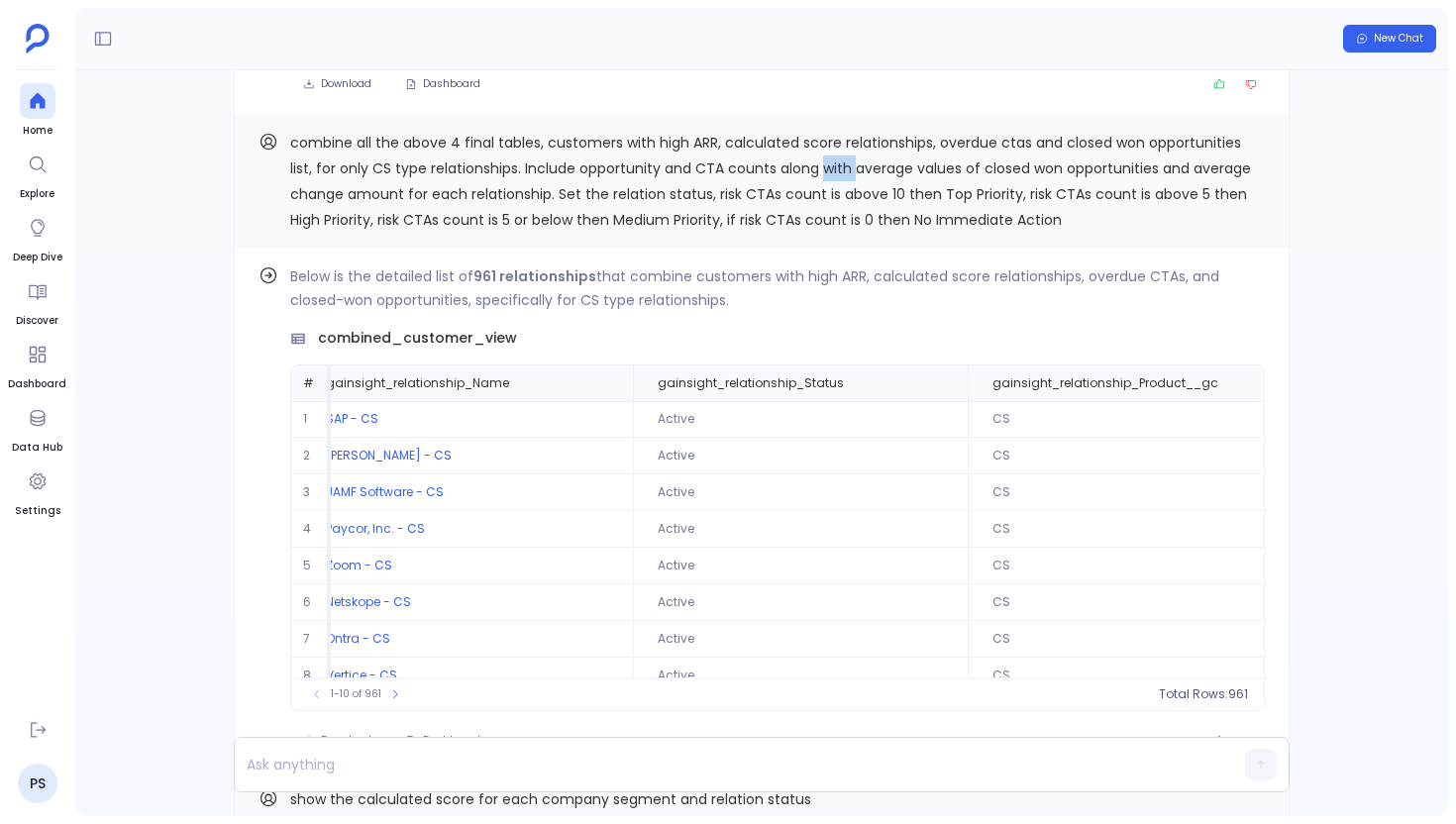 click on "combine all the above 4 final tables, customers with high ARR, calculated score relationships, overdue ctas and closed won opportunities list, for only CS type relationships. Include opportunity and CTA counts along with average values of closed won opportunities and average change amount for each relationship. Set the relation status, risk CTAs count is above 10 then Top Priority, risk CTAs count is above 5 then High Priority, risk CTAs count is 5 or below then Medium Priority, if risk CTAs count is 0 then No Immediate Action" at bounding box center [771, 181] 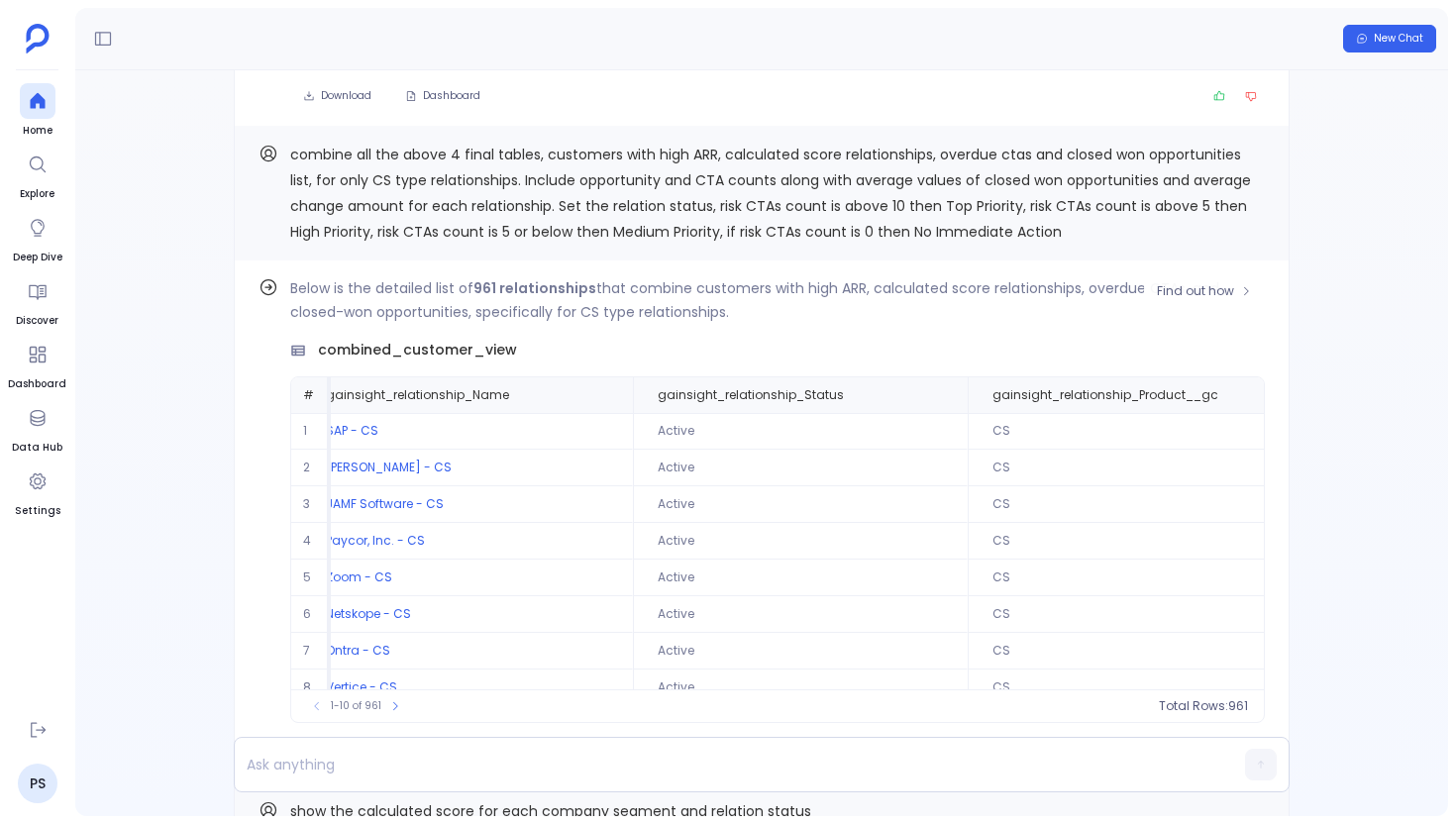 scroll, scrollTop: -3976, scrollLeft: 0, axis: vertical 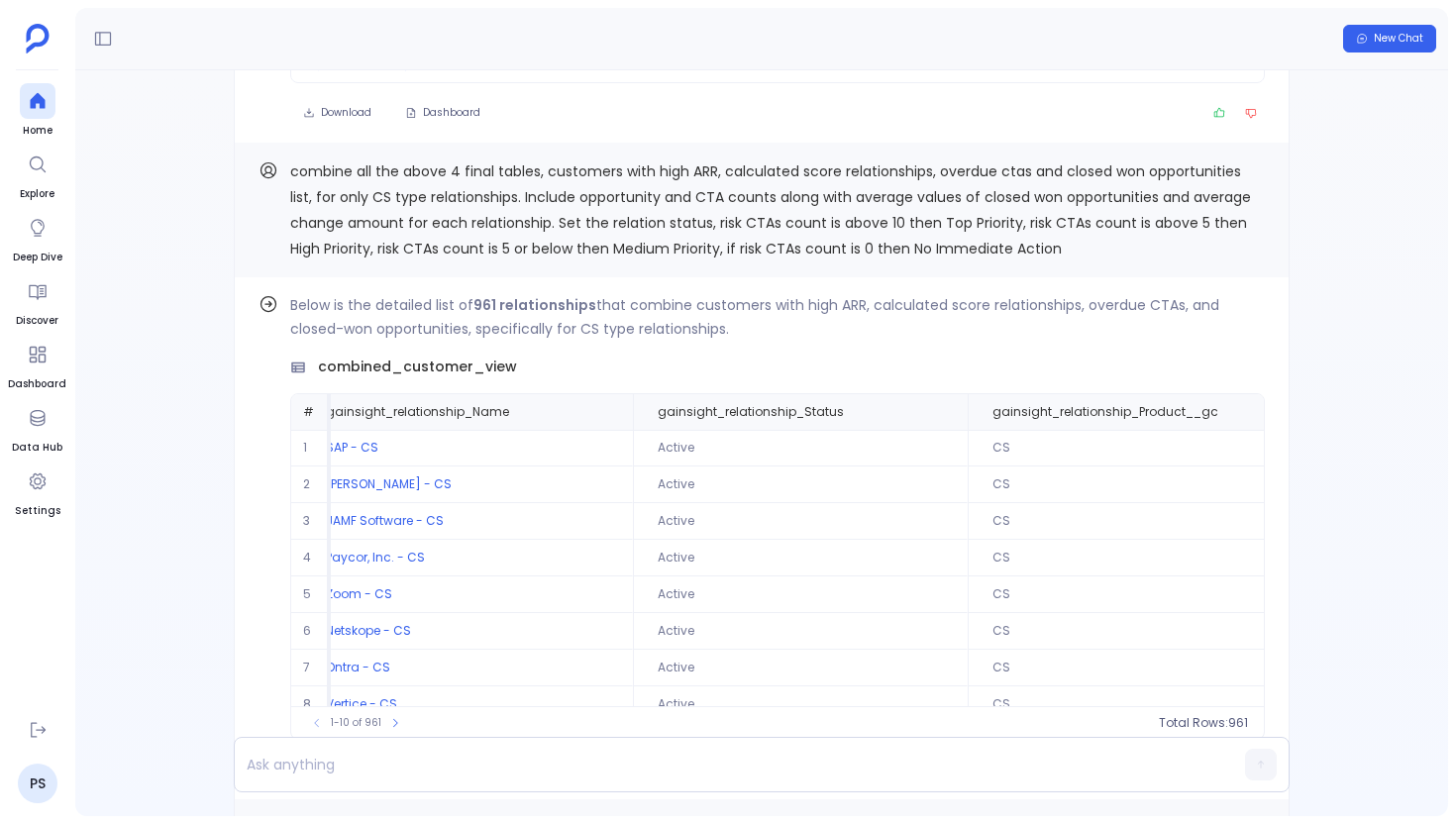 click on "combine all the above 4 final tables, customers with high ARR, calculated score relationships, overdue ctas and closed won opportunities list, for only CS type relationships. Include opportunity and CTA counts along with average values of closed won opportunities and average change amount for each relationship. Set the relation status, risk CTAs count is above 10 then Top Priority, risk CTAs count is above 5 then High Priority, risk CTAs count is 5 or below then Medium Priority, if risk CTAs count is 0 then No Immediate Action" at bounding box center (762, 210) 